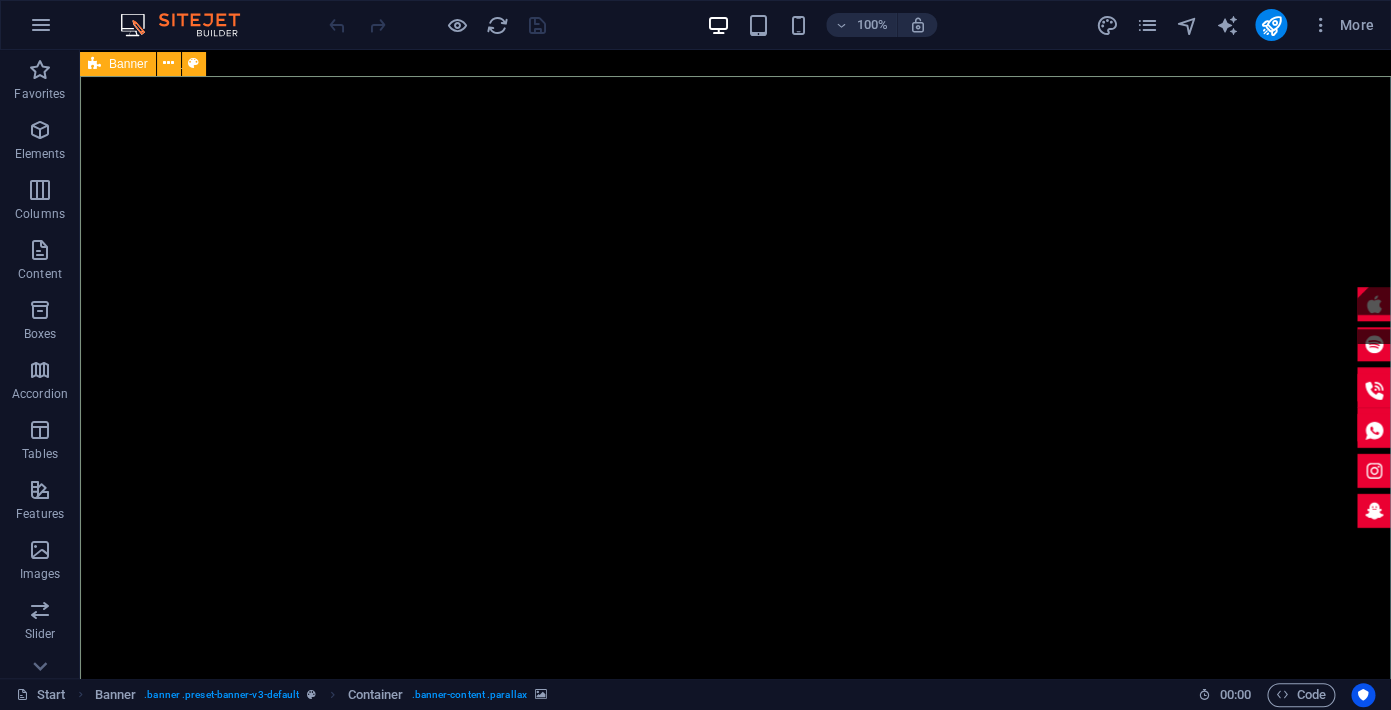 scroll, scrollTop: 0, scrollLeft: 0, axis: both 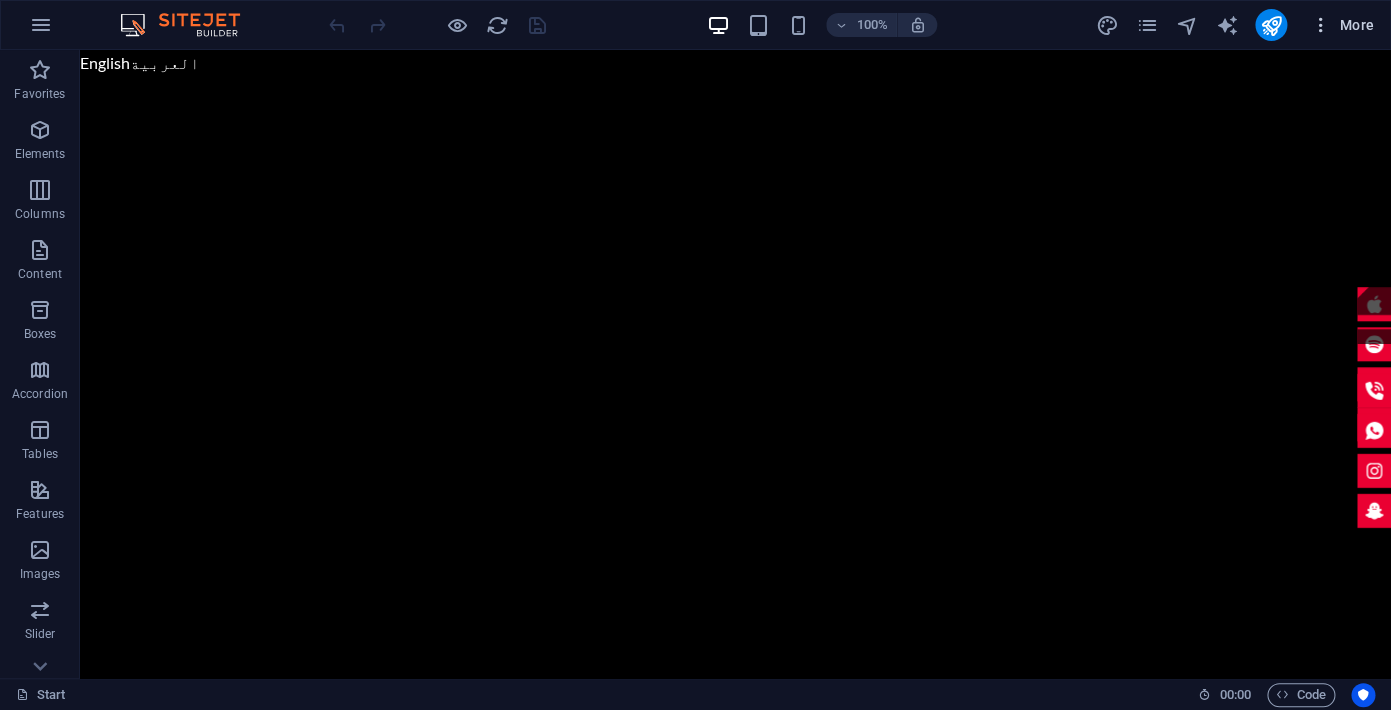 click on "More" at bounding box center (1342, 25) 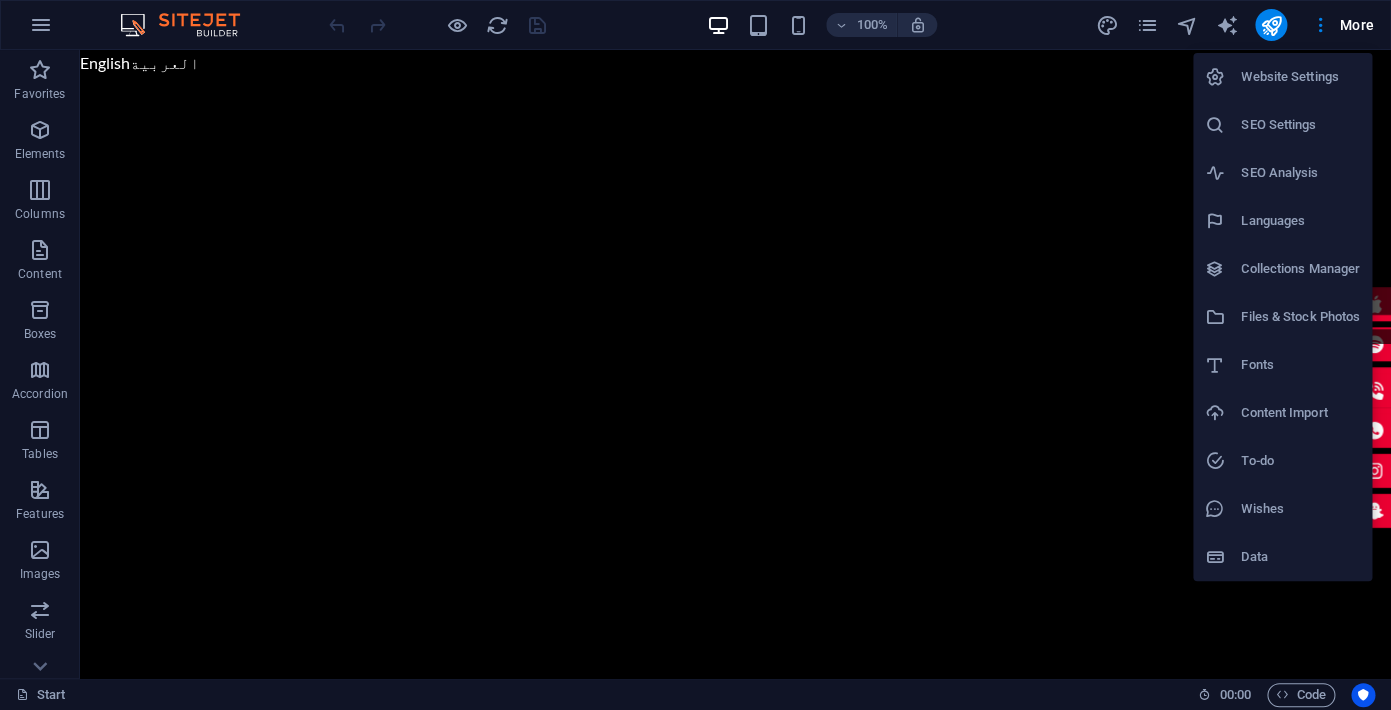 click on "SEO Analysis" at bounding box center [1300, 173] 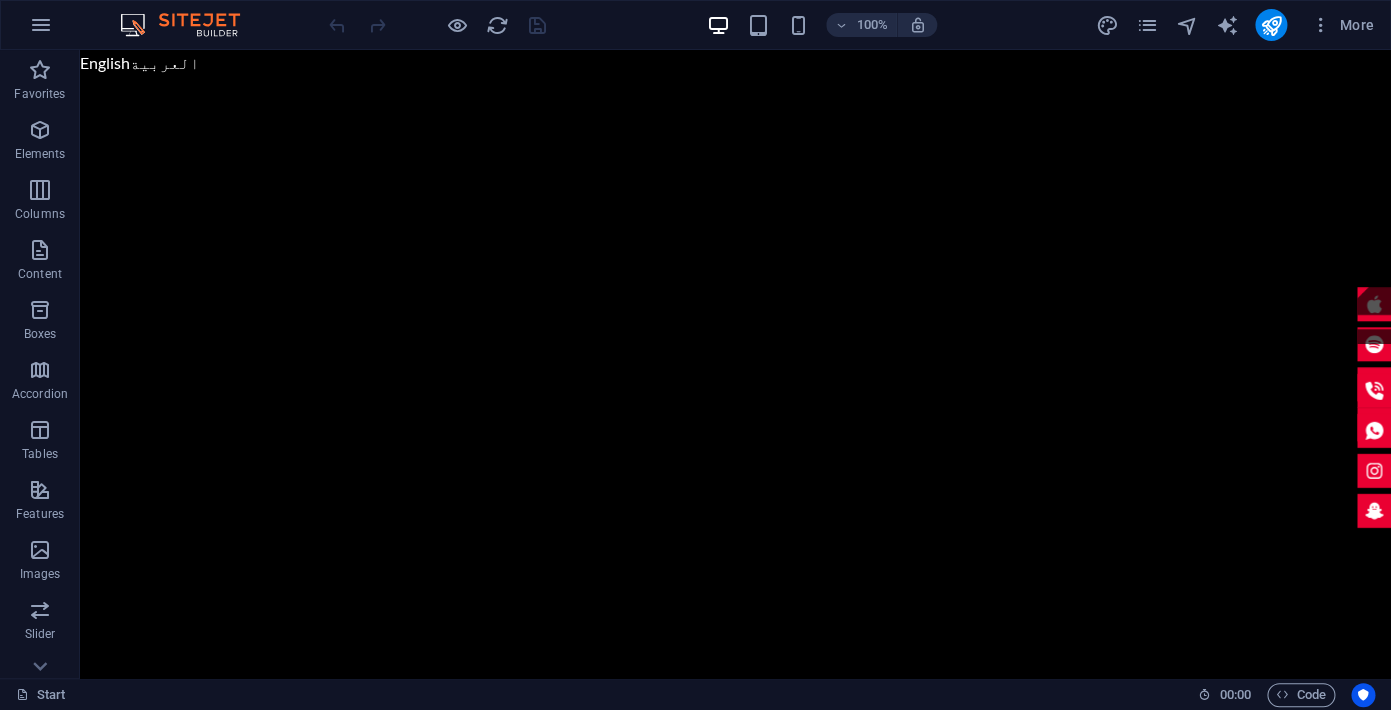 select on "google.com" 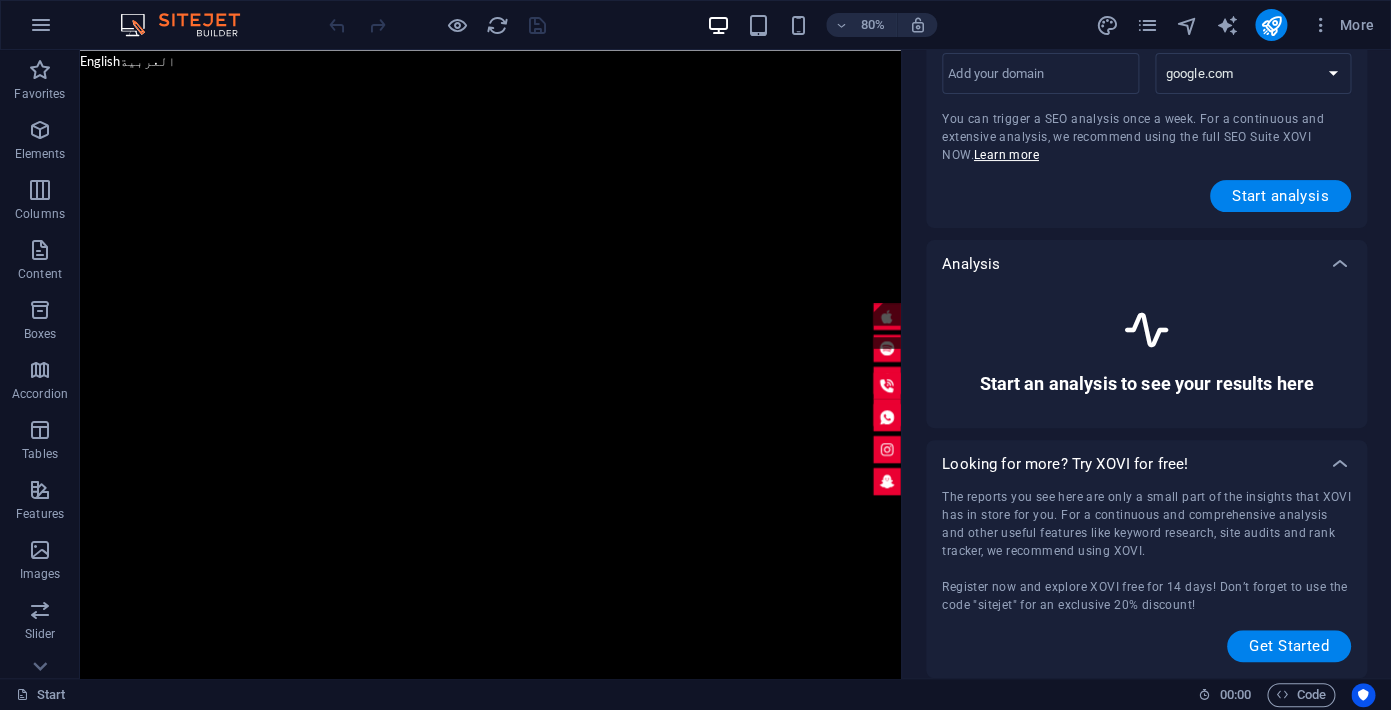 scroll, scrollTop: 0, scrollLeft: 0, axis: both 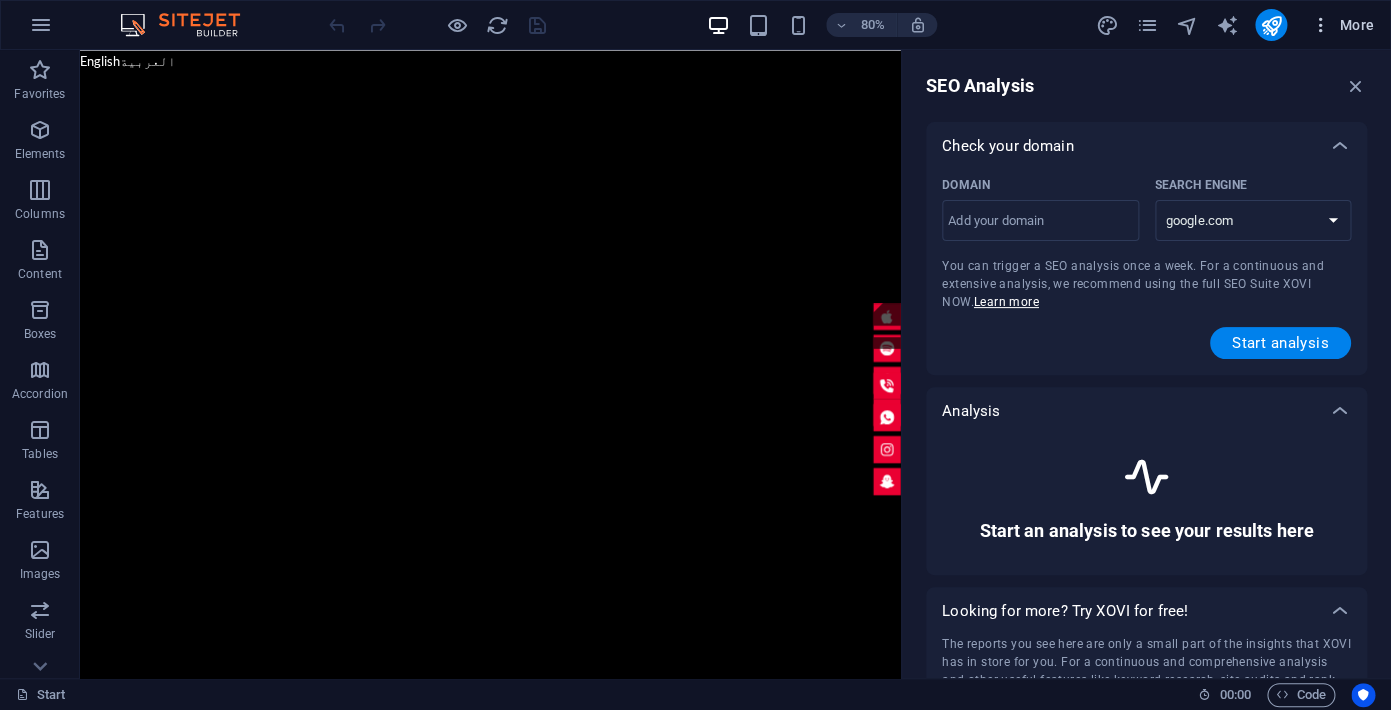 click on "More" at bounding box center [1342, 25] 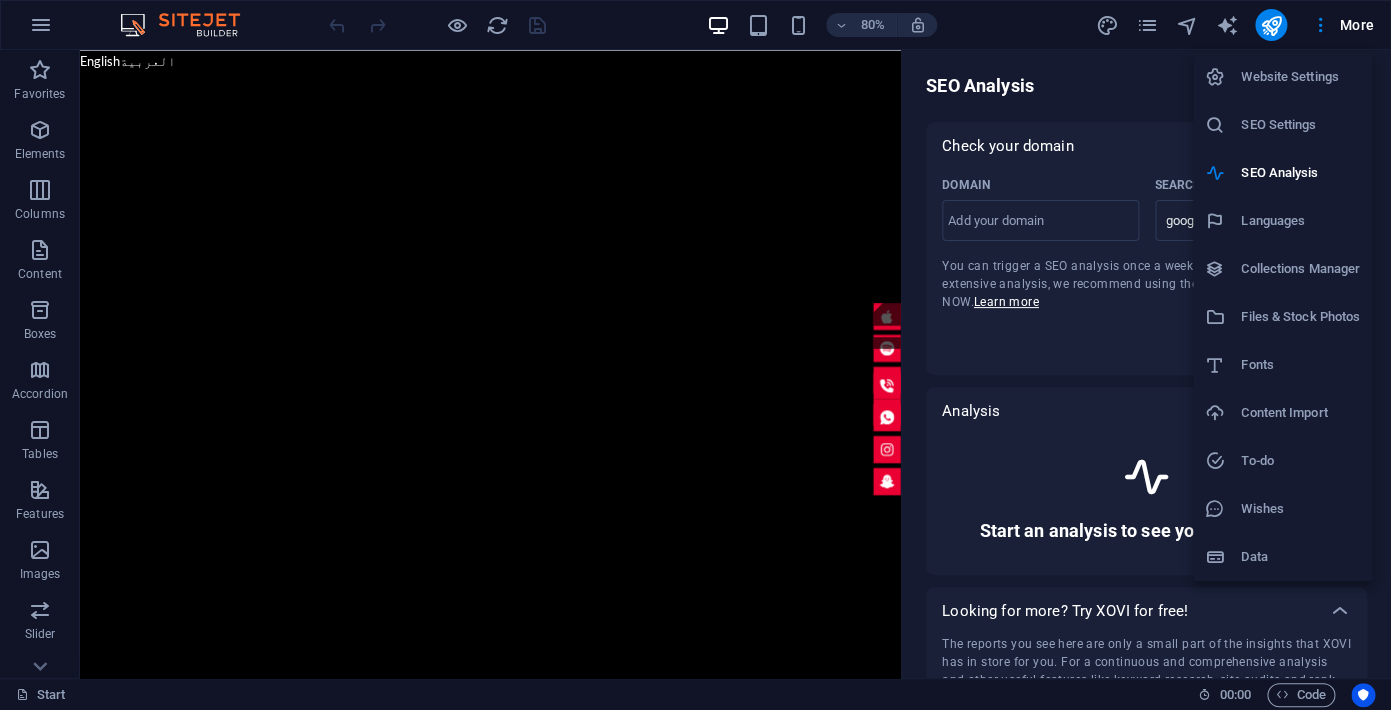 click on "SEO Settings" at bounding box center (1300, 125) 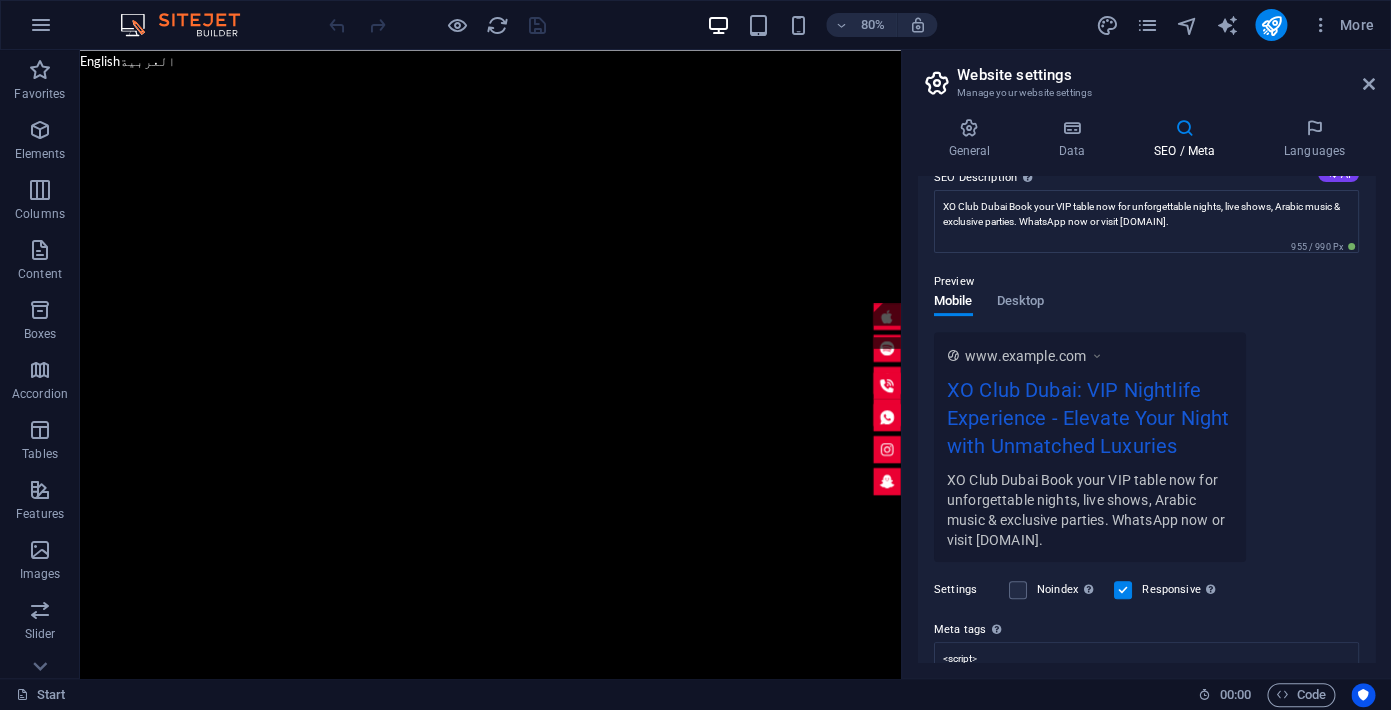 scroll, scrollTop: 366, scrollLeft: 0, axis: vertical 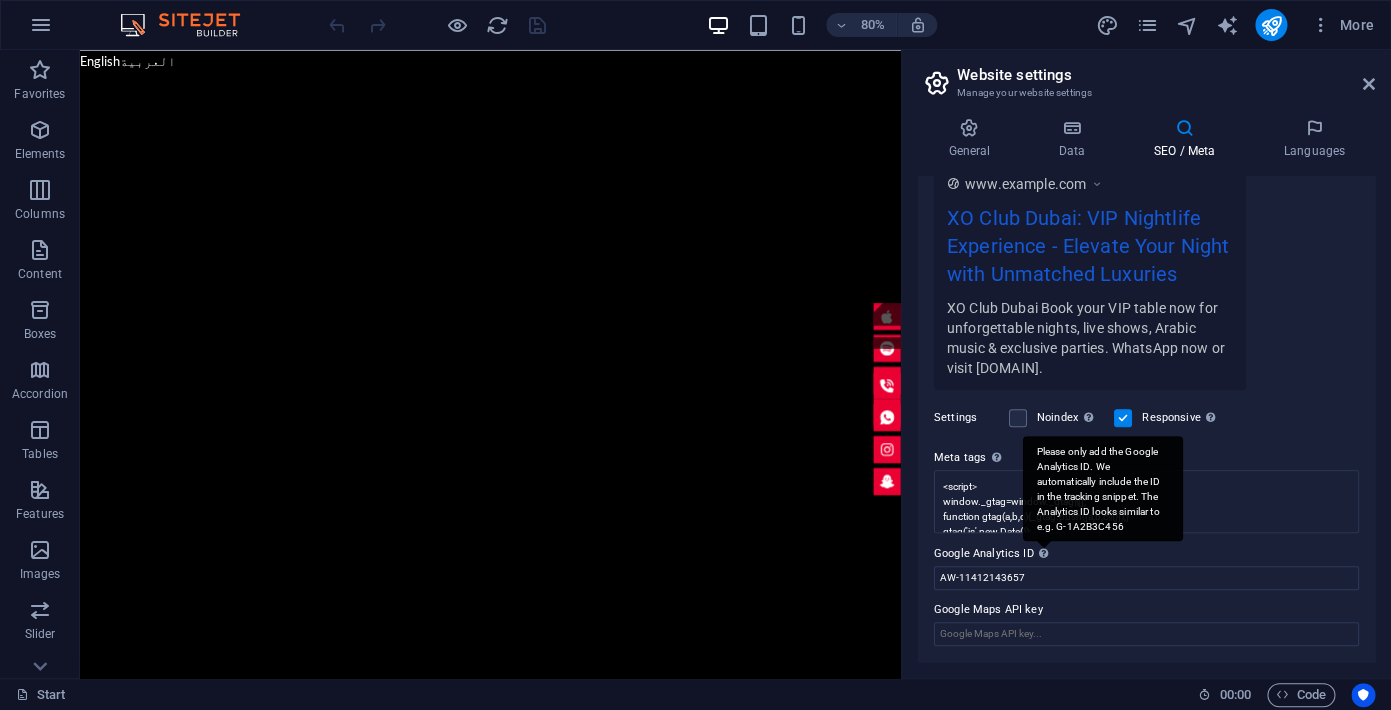 click on "Please only add the Google Analytics ID. We automatically include the ID in the tracking snippet. The Analytics ID looks similar to e.g. G-1A2B3C456" at bounding box center [1103, 488] 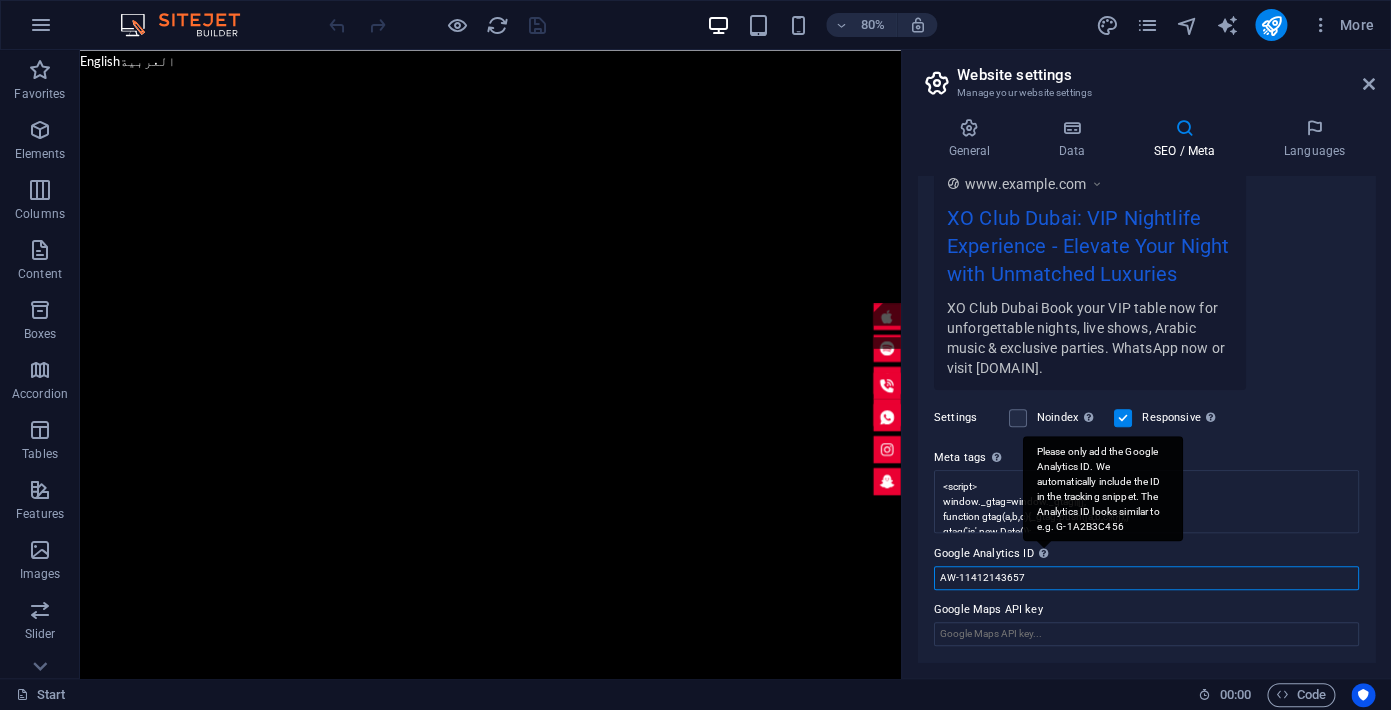 click on "AW-11412143657" at bounding box center [1146, 578] 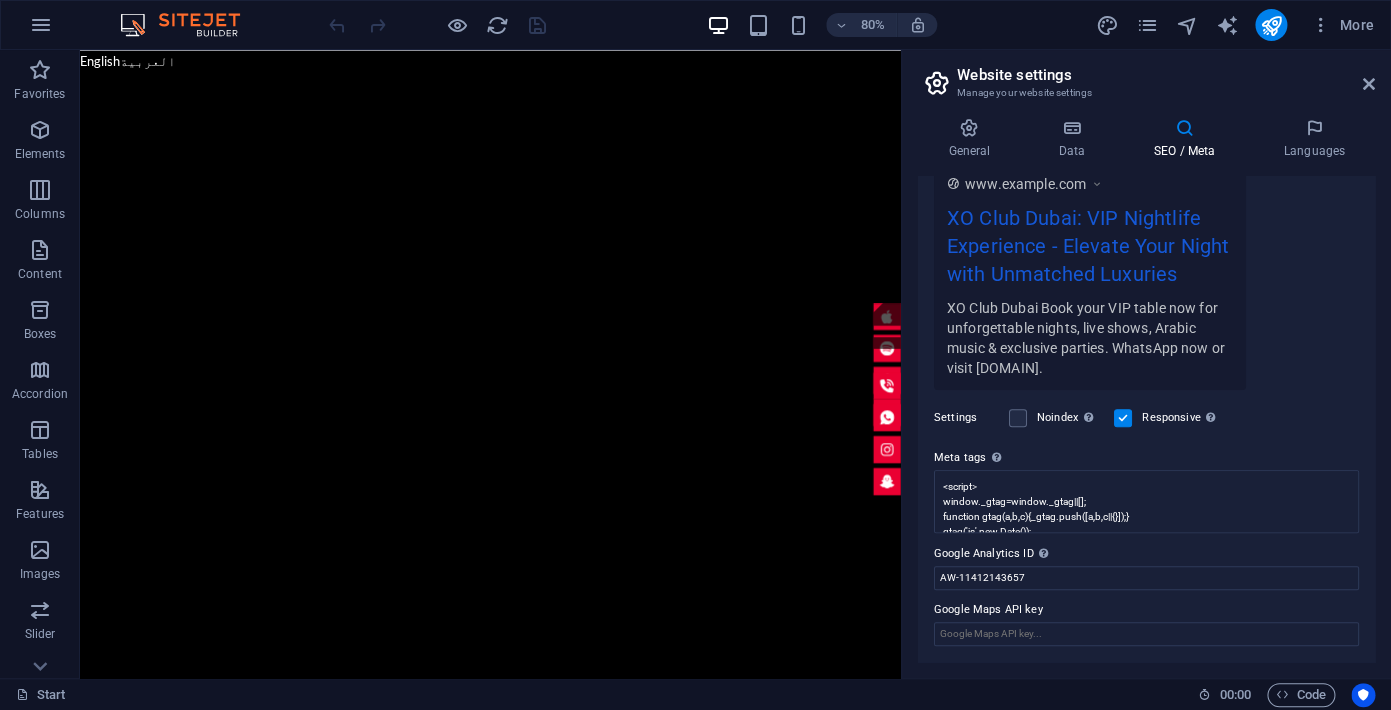 click on "Google Analytics ID Please only add the Google Analytics ID. We automatically include the ID in the tracking snippet. The Analytics ID looks similar to e.g. G-1A2B3C456" at bounding box center [1146, 554] 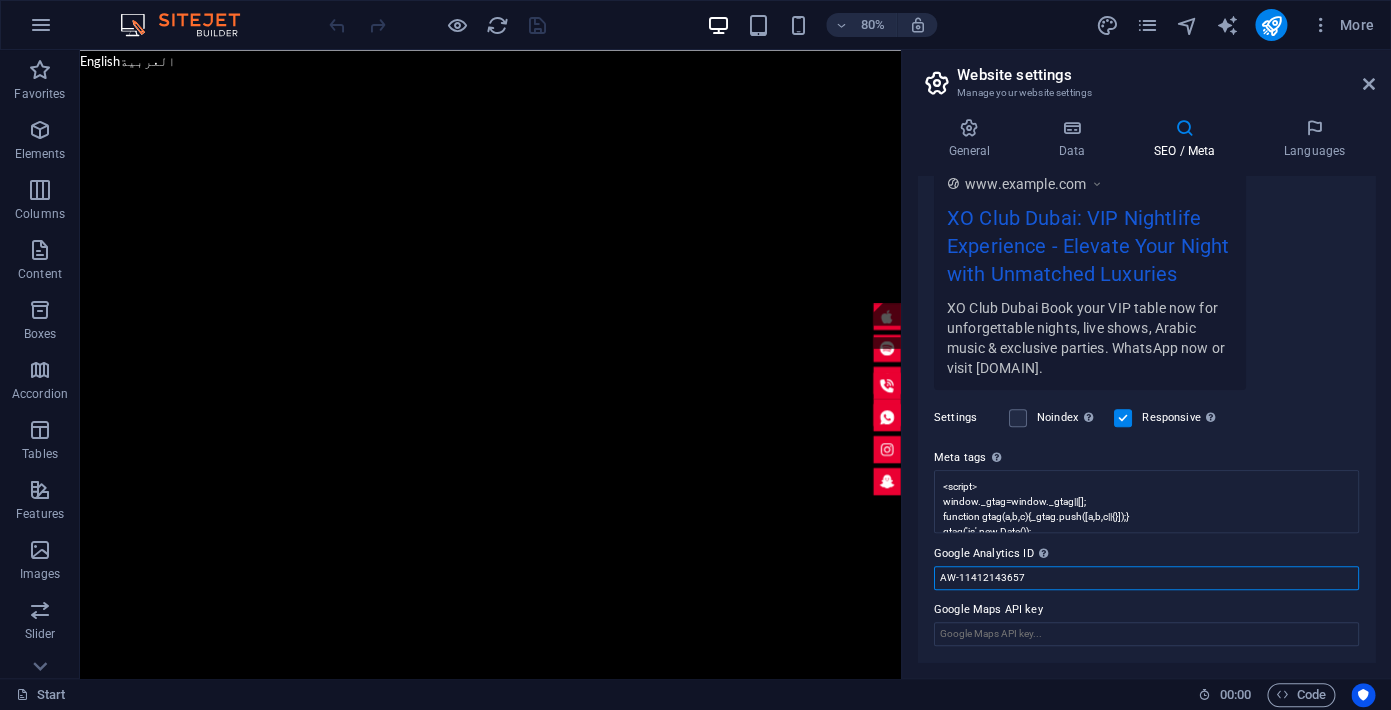 click on "AW-11412143657" at bounding box center [1146, 578] 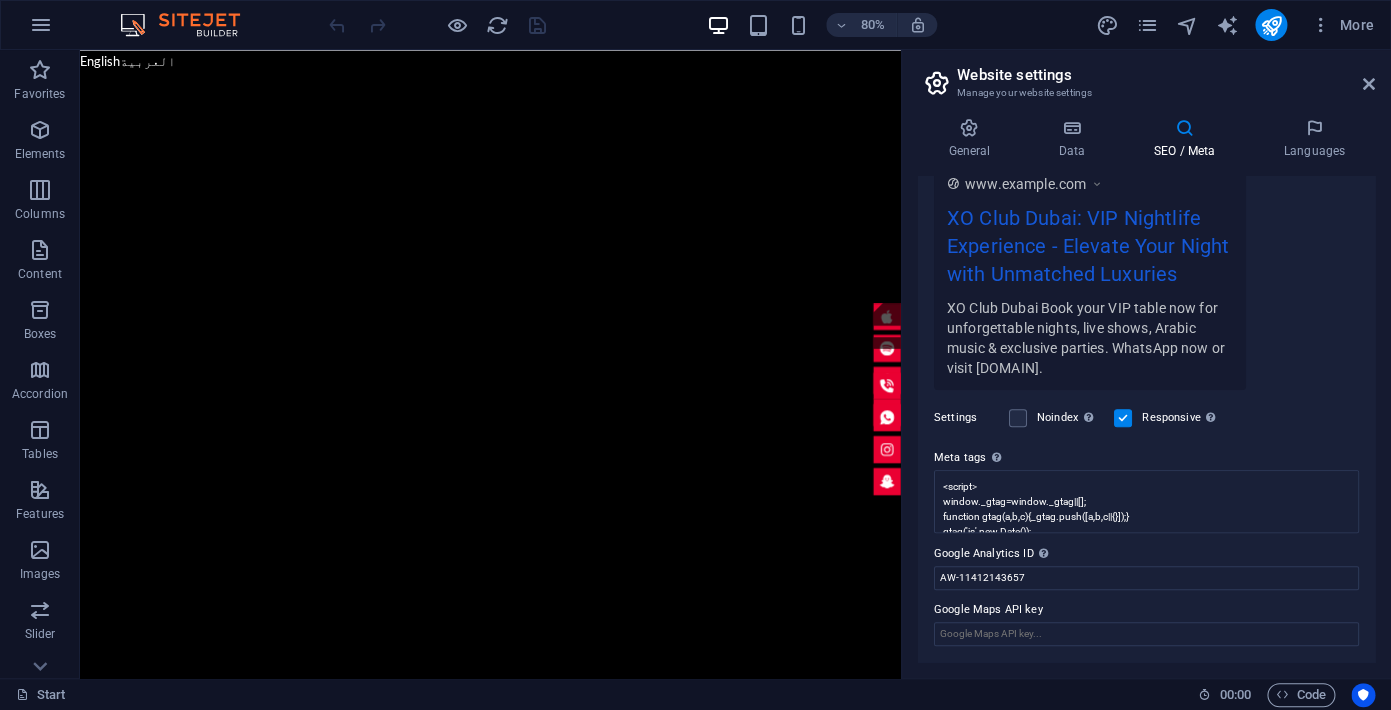 click on "Google Maps API key" at bounding box center [1146, 610] 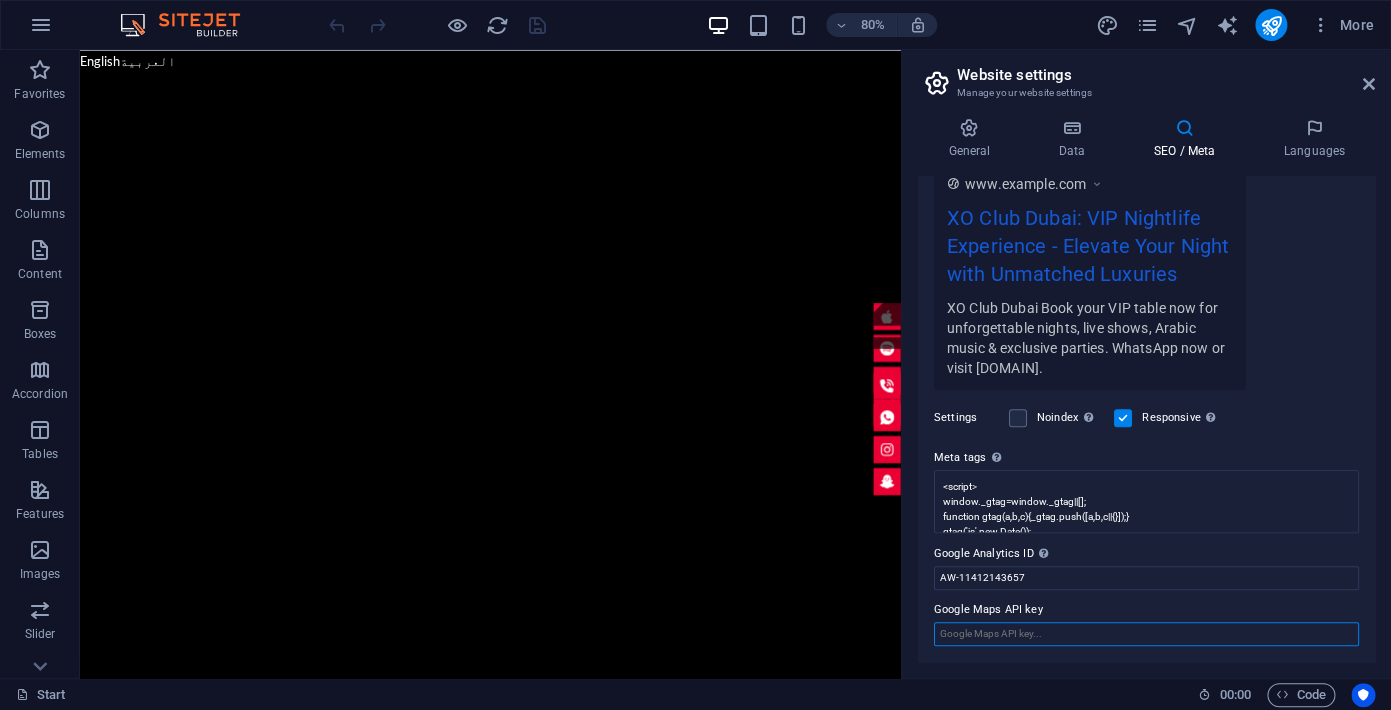 click on "Google Maps API key" at bounding box center (1146, 634) 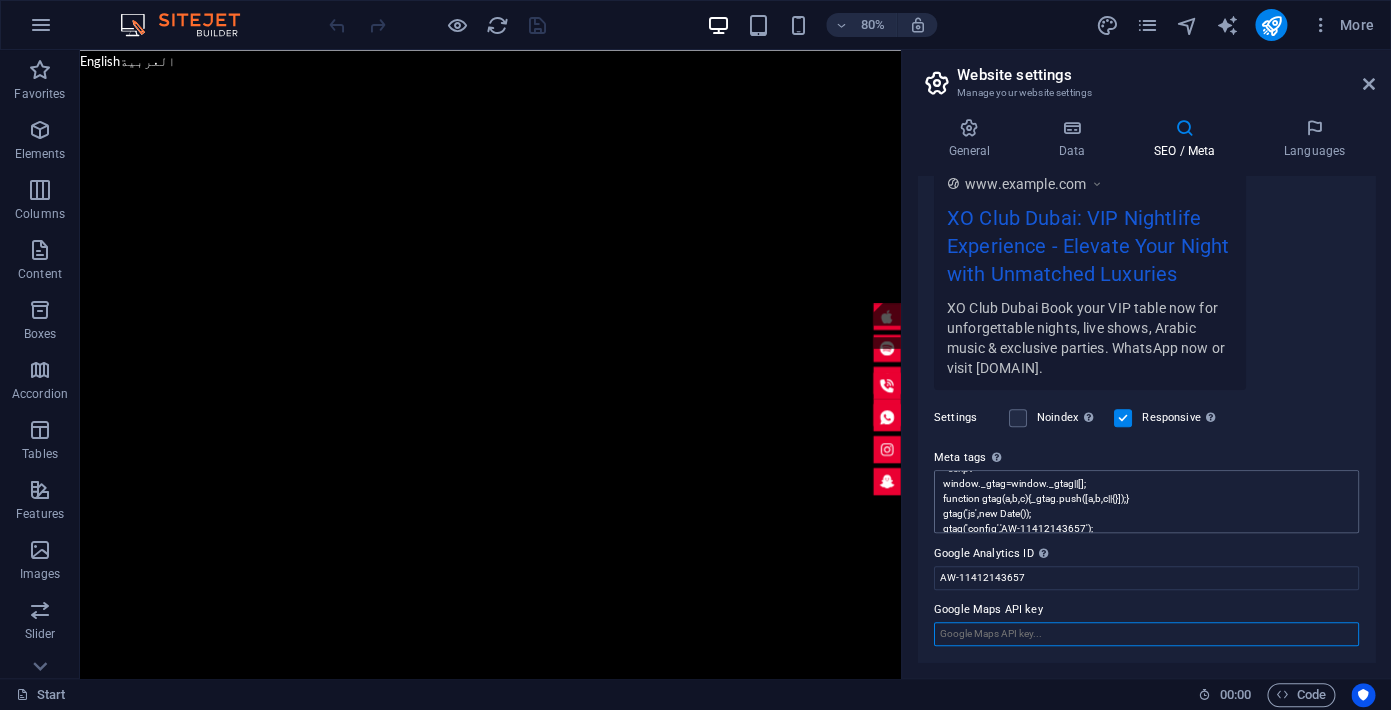 scroll, scrollTop: 10, scrollLeft: 0, axis: vertical 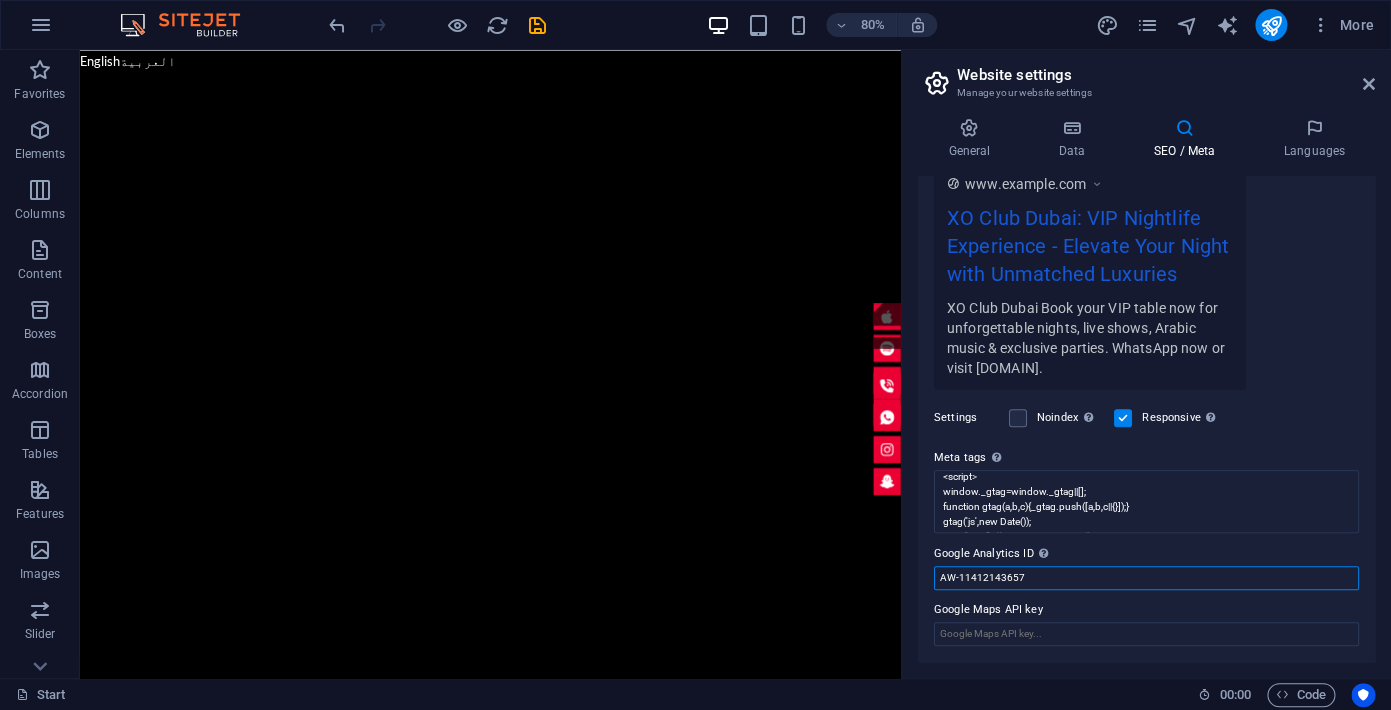 click on "AW-11412143657" at bounding box center (1146, 578) 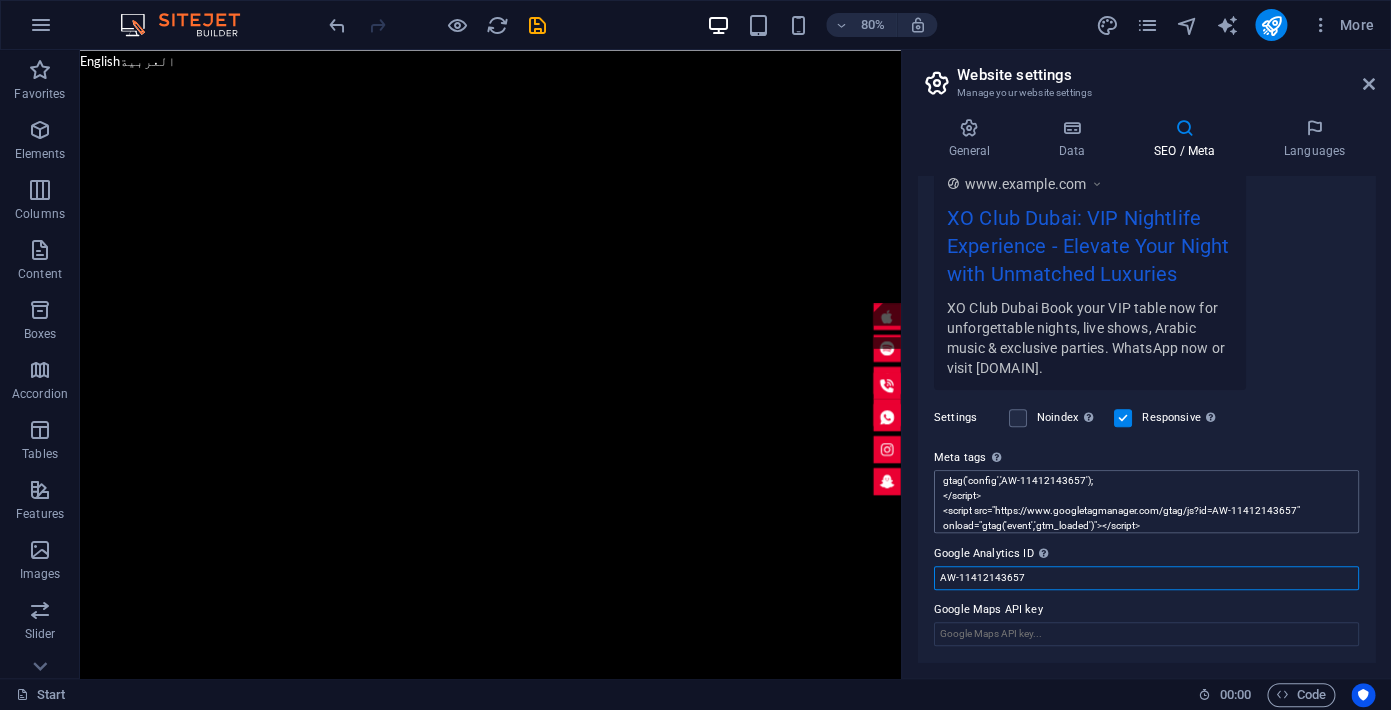 scroll, scrollTop: 75, scrollLeft: 0, axis: vertical 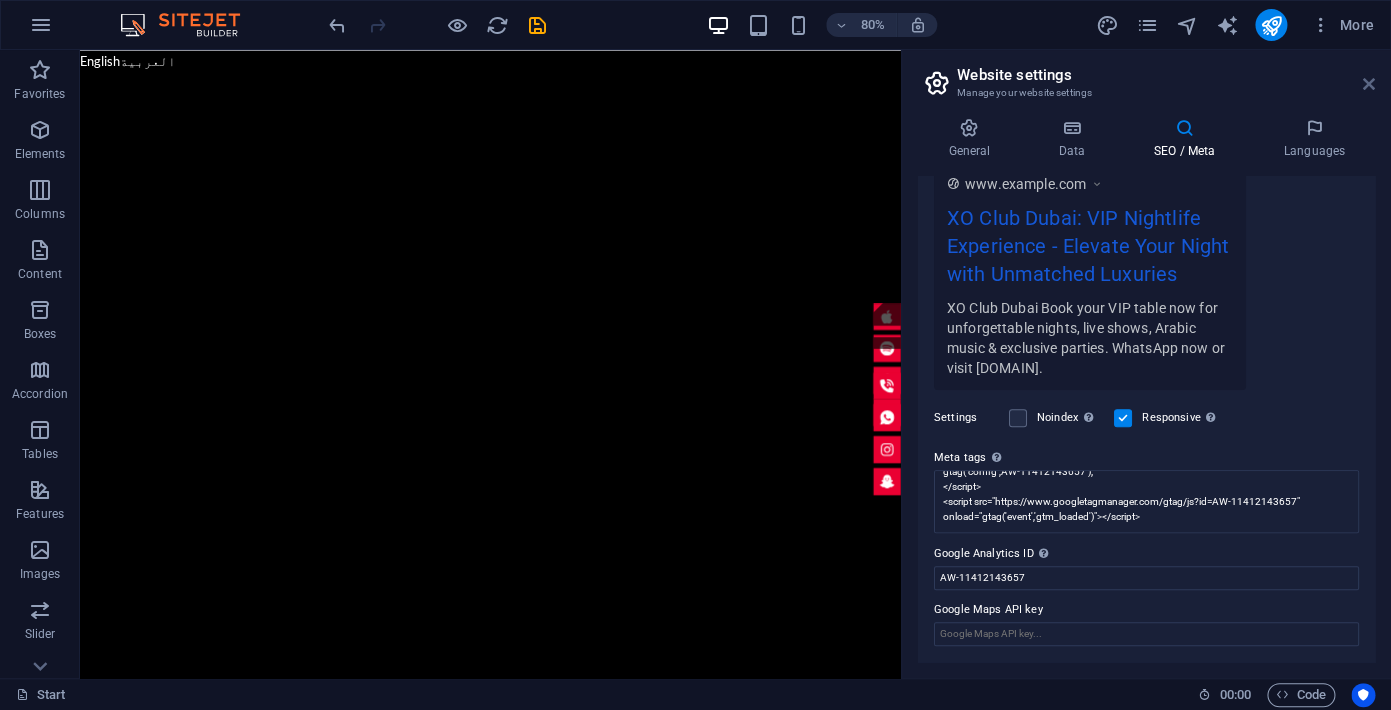 click at bounding box center [1369, 84] 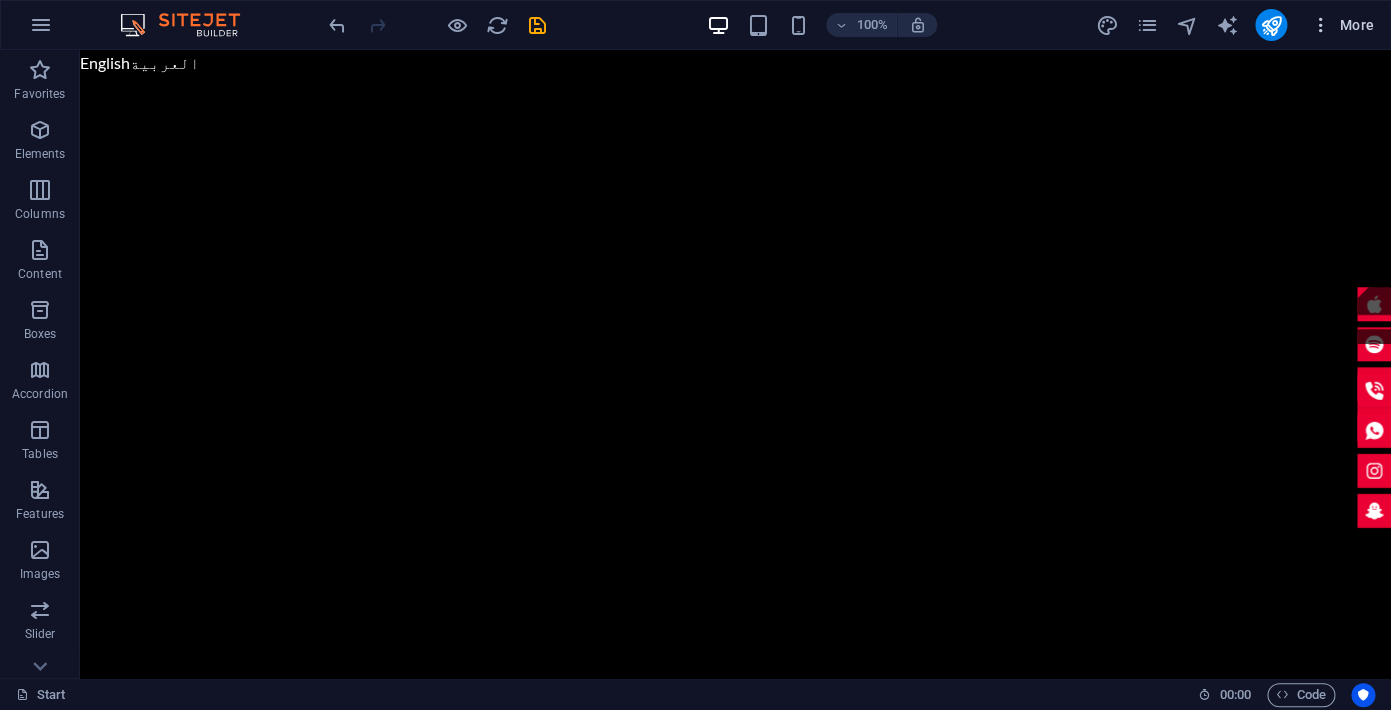 click on "More" at bounding box center (1342, 25) 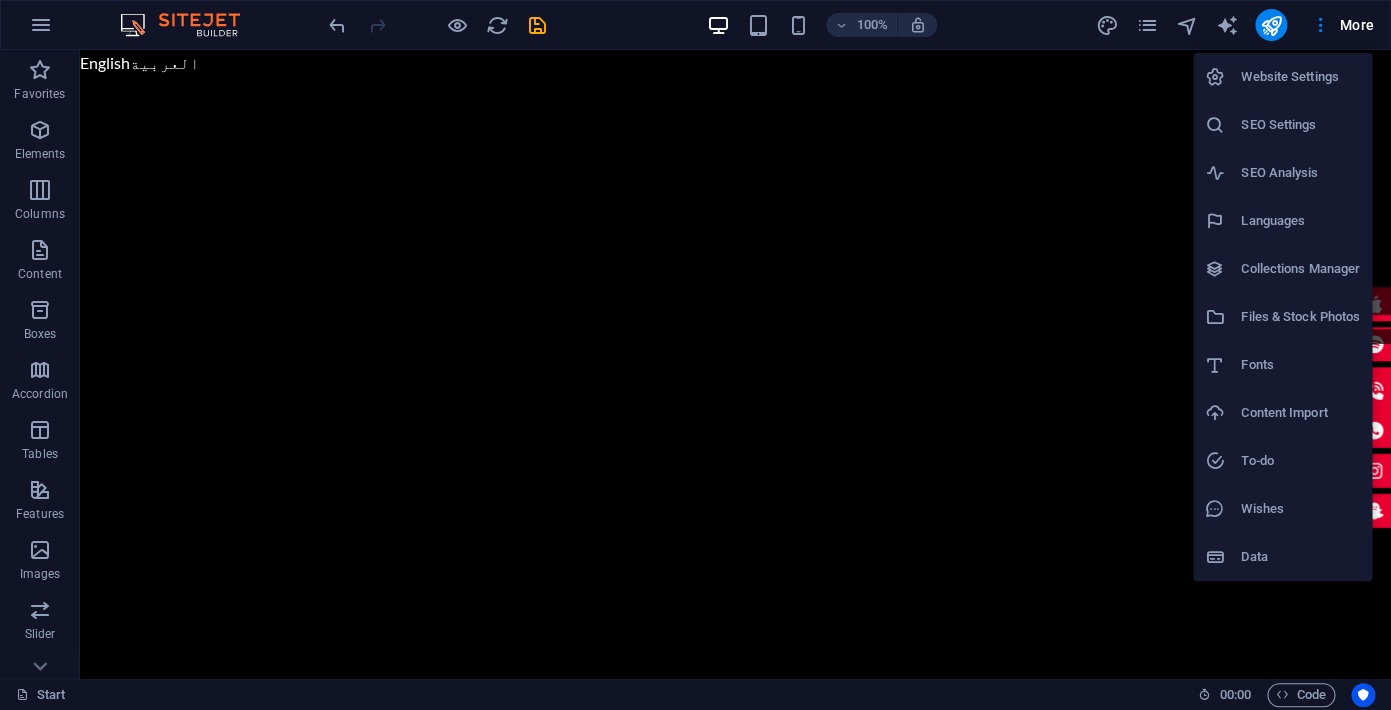 click on "SEO Settings" at bounding box center [1300, 125] 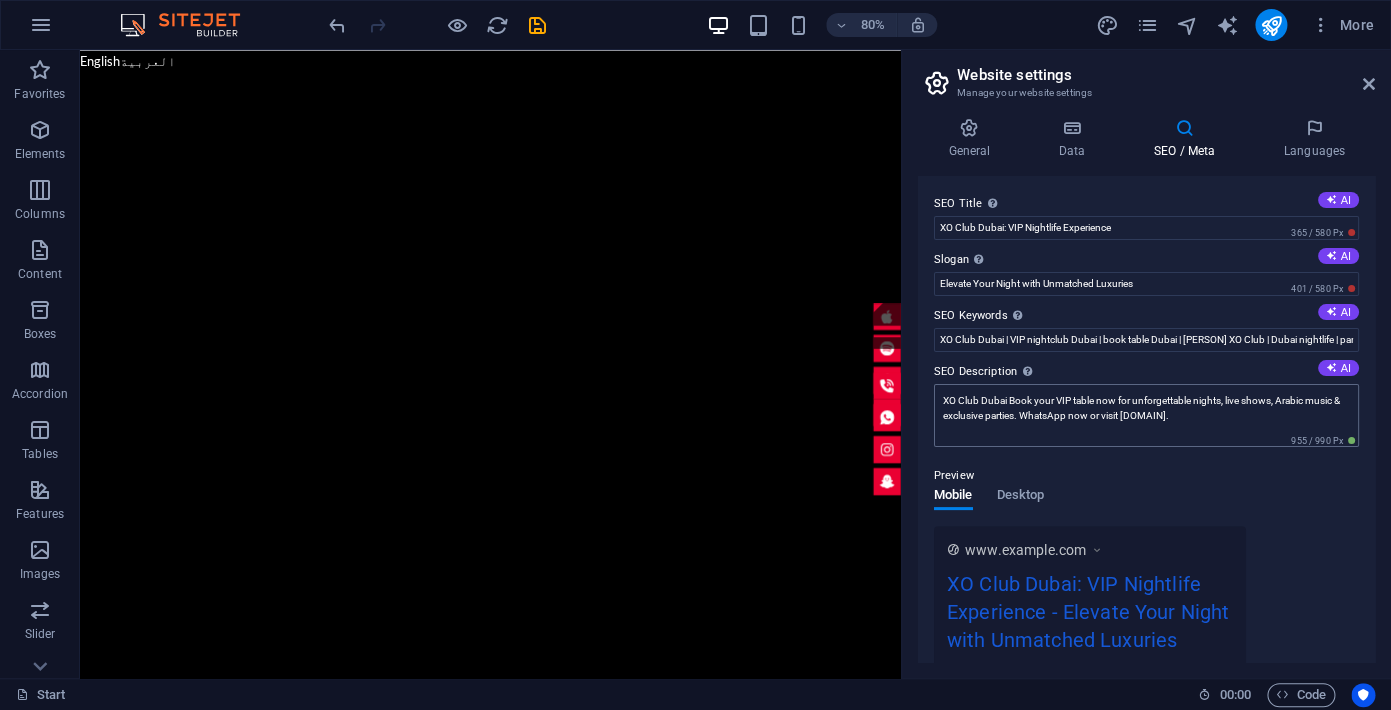 scroll, scrollTop: 366, scrollLeft: 0, axis: vertical 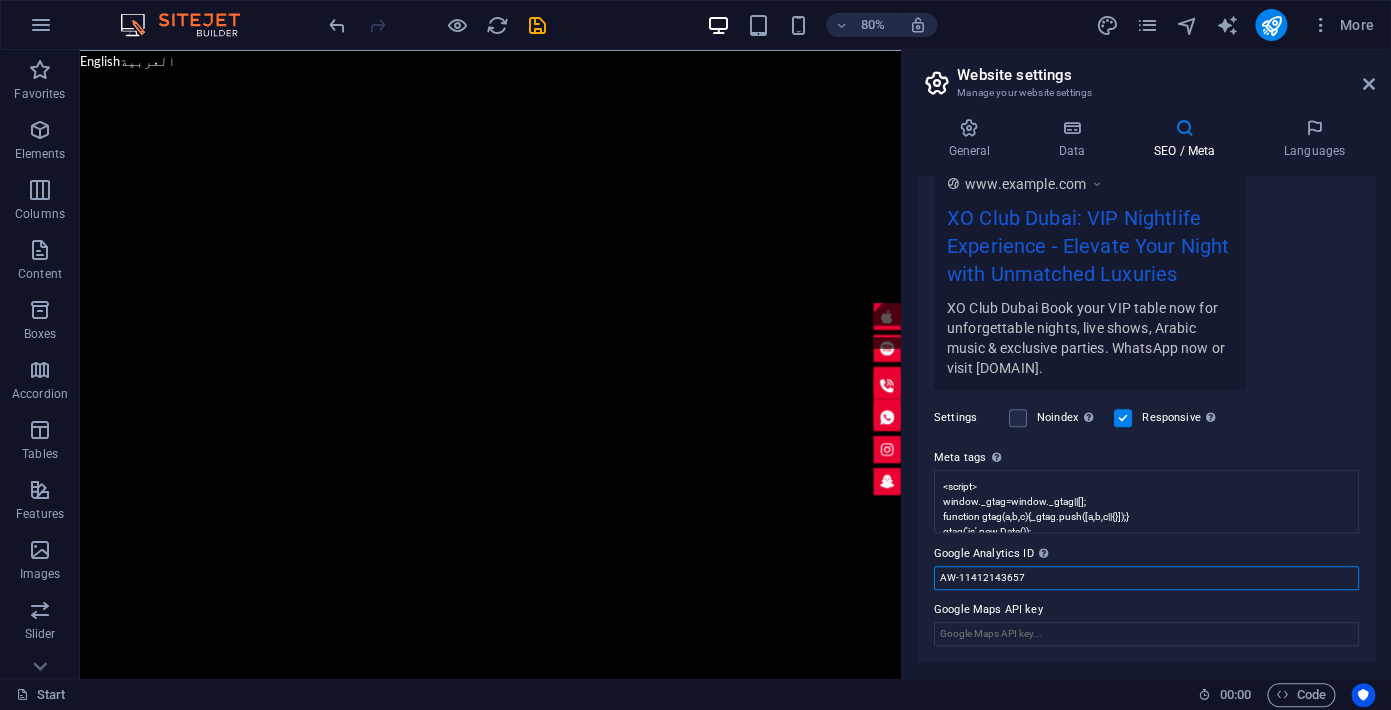 drag, startPoint x: 940, startPoint y: 580, endPoint x: 1034, endPoint y: 578, distance: 94.02127 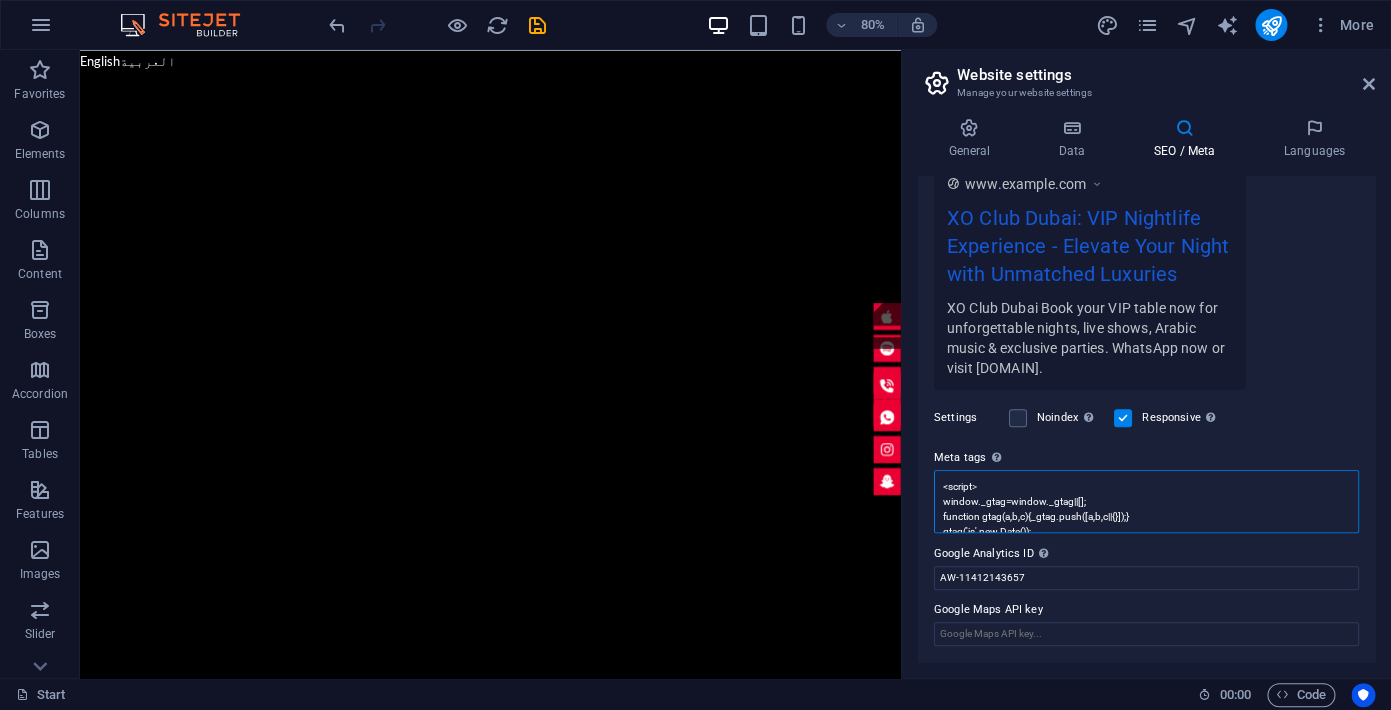 click on "<script>
window._gtag=window._gtag||[];
function gtag(a,b,c){_gtag.push([a,b,c||{}]);}
gtag('js',new Date());
gtag('config','AW-11412143657');
</script>
<script src="https://www.googletagmanager.com/gtag/js?id=AW-11412143657" onload="gtag('event','gtm_loaded')"></script>" at bounding box center [1146, 501] 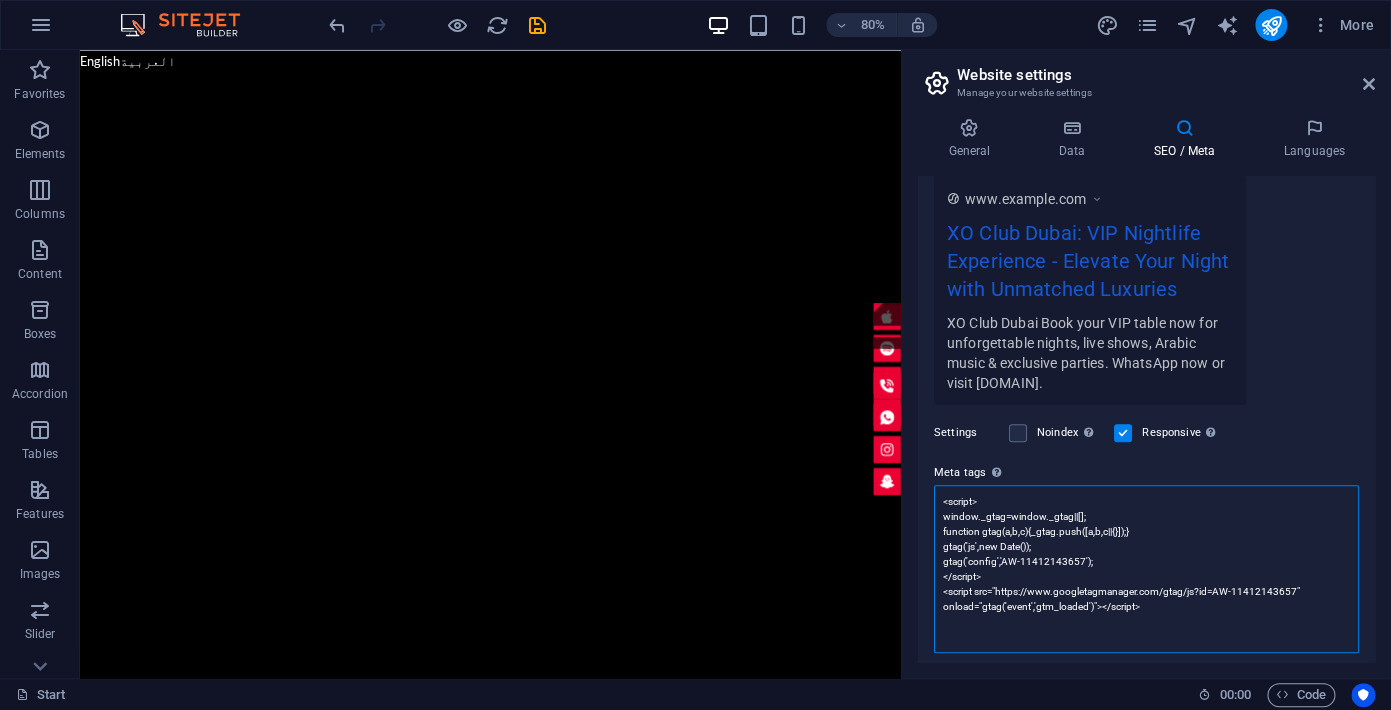 click on "<script>
window._gtag=window._gtag||[];
function gtag(a,b,c){_gtag.push([a,b,c||{}]);}
gtag('js',new Date());
gtag('config','AW-11412143657');
</script>
<script src="https://www.googletagmanager.com/gtag/js?id=AW-11412143657" onload="gtag('event','gtm_loaded')"></script>" at bounding box center (1146, 569) 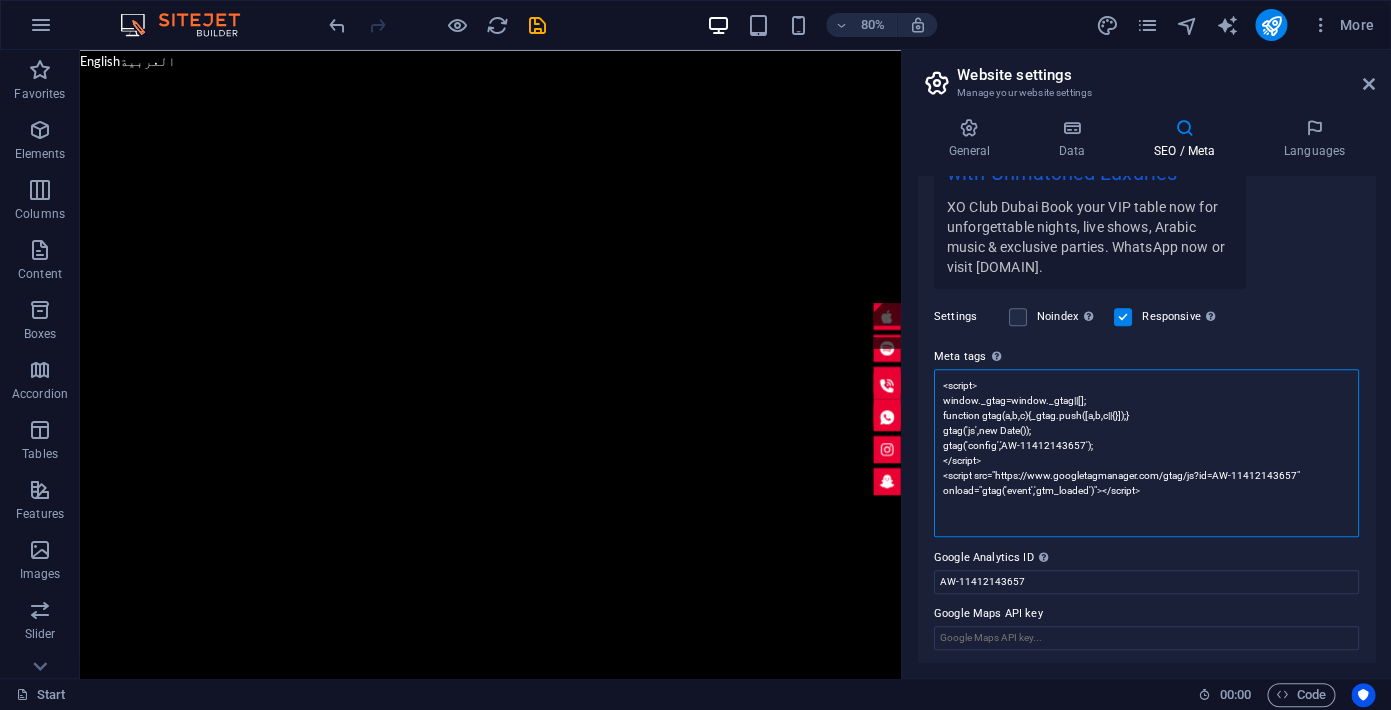 scroll, scrollTop: 351, scrollLeft: 0, axis: vertical 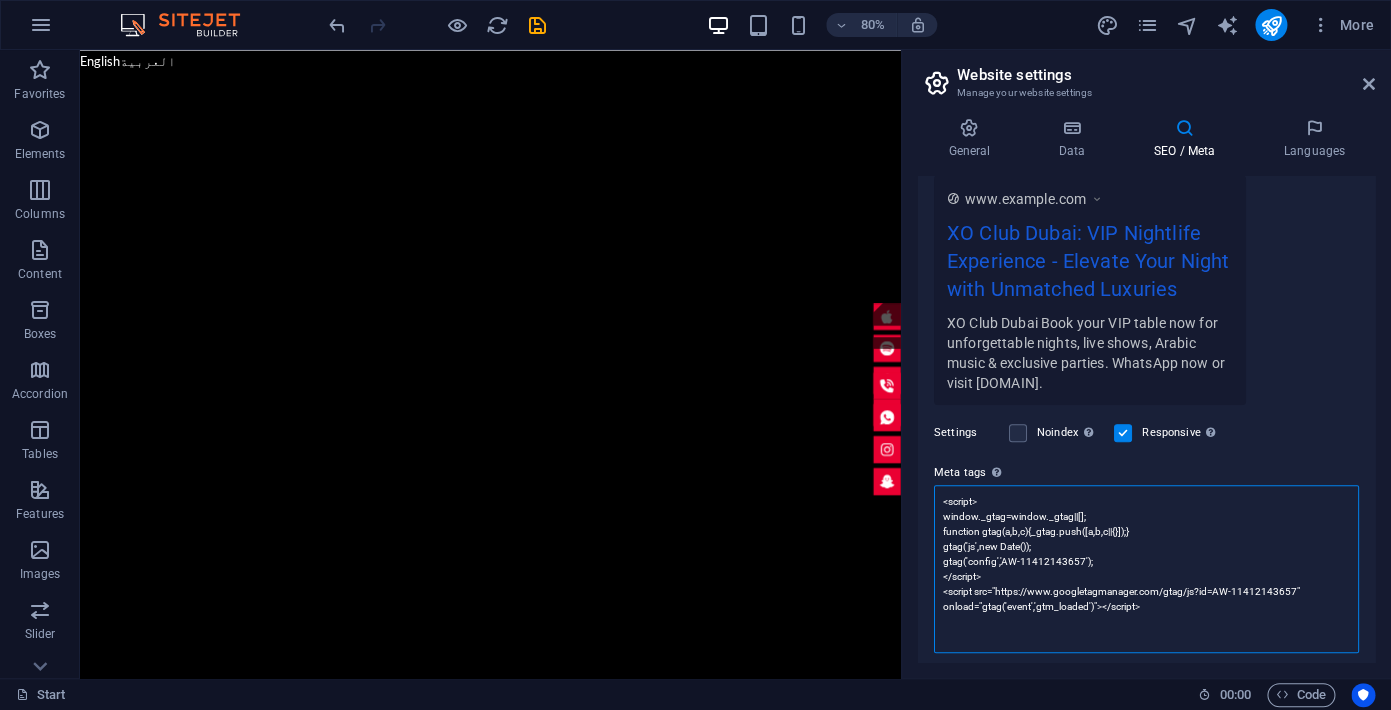 click on "<script>
window._gtag=window._gtag||[];
function gtag(a,b,c){_gtag.push([a,b,c||{}]);}
gtag('js',new Date());
gtag('config','AW-11412143657');
</script>
<script src="https://www.googletagmanager.com/gtag/js?id=AW-11412143657" onload="gtag('event','gtm_loaded')"></script>" at bounding box center [1146, 569] 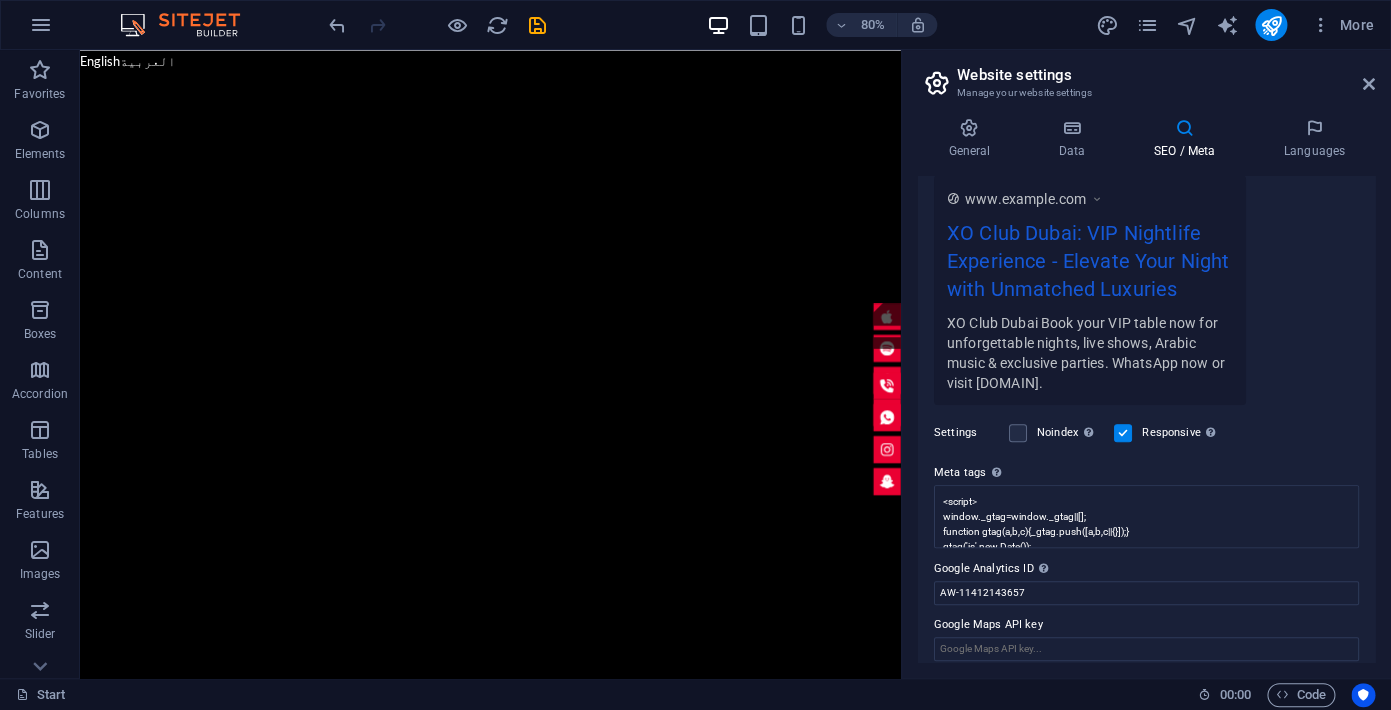 click on "Meta tags Enter HTML code here that will be placed inside the  tags of your website. Please note that your website may not function if you include code with errors." at bounding box center (1146, 473) 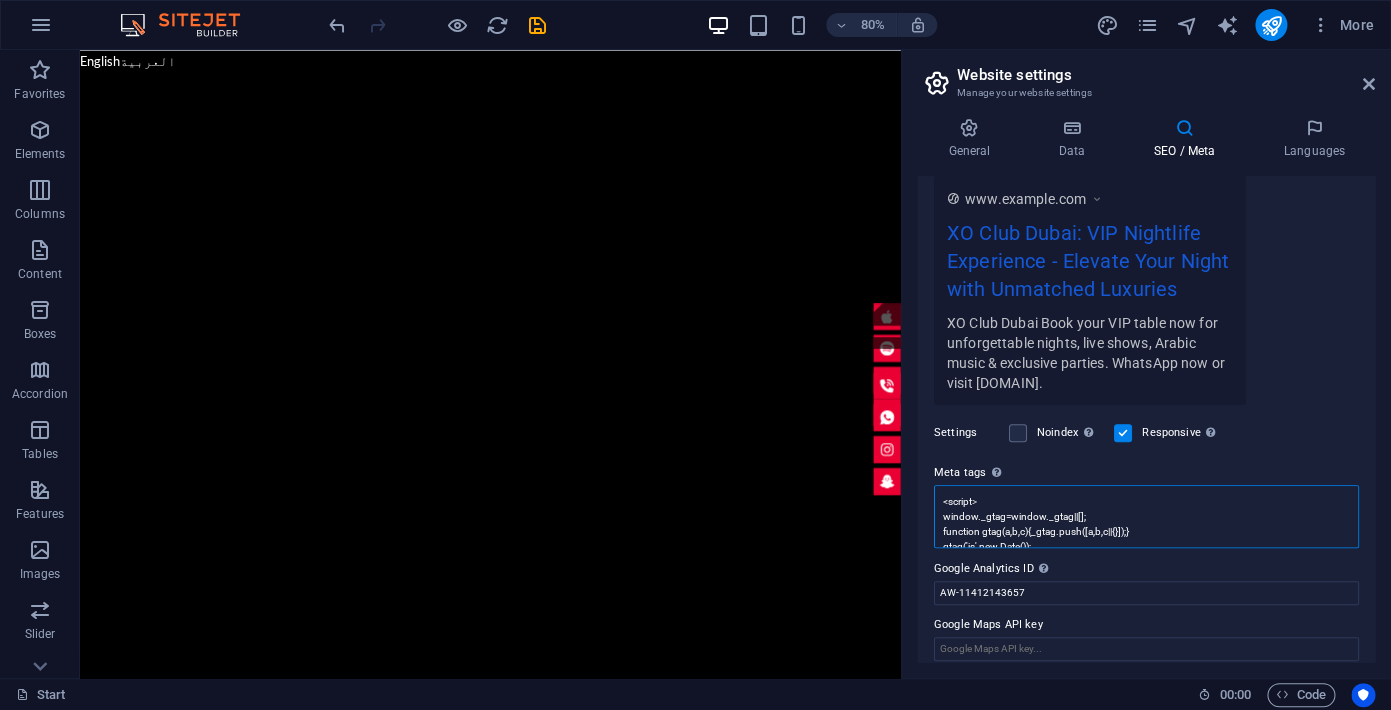 click on "<script>
window._gtag=window._gtag||[];
function gtag(a,b,c){_gtag.push([a,b,c||{}]);}
gtag('js',new Date());
gtag('config','AW-11412143657');
</script>
<script src="https://www.googletagmanager.com/gtag/js?id=AW-11412143657" onload="gtag('event','gtm_loaded')"></script>" at bounding box center [1146, 516] 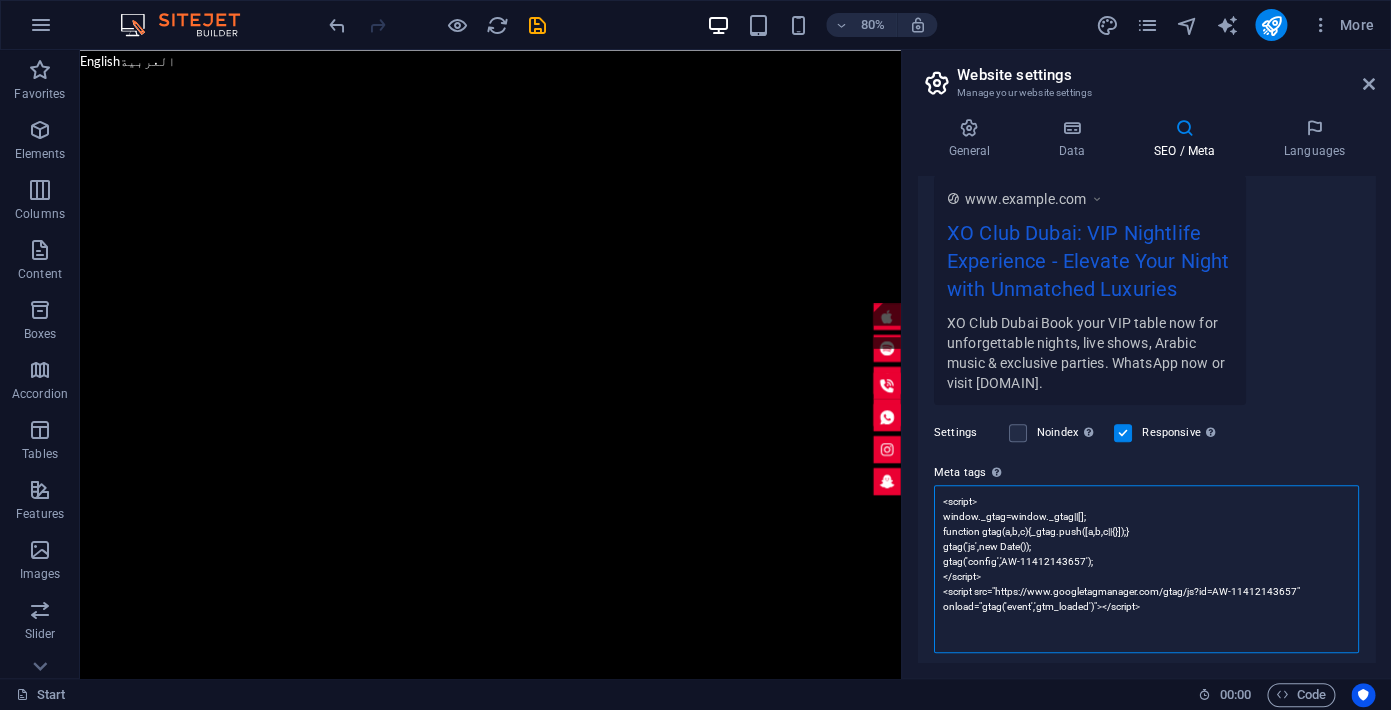 click on "<script>
window._gtag=window._gtag||[];
function gtag(a,b,c){_gtag.push([a,b,c||{}]);}
gtag('js',new Date());
gtag('config','AW-11412143657');
</script>
<script src="https://www.googletagmanager.com/gtag/js?id=AW-11412143657" onload="gtag('event','gtm_loaded')"></script>" at bounding box center (1146, 569) 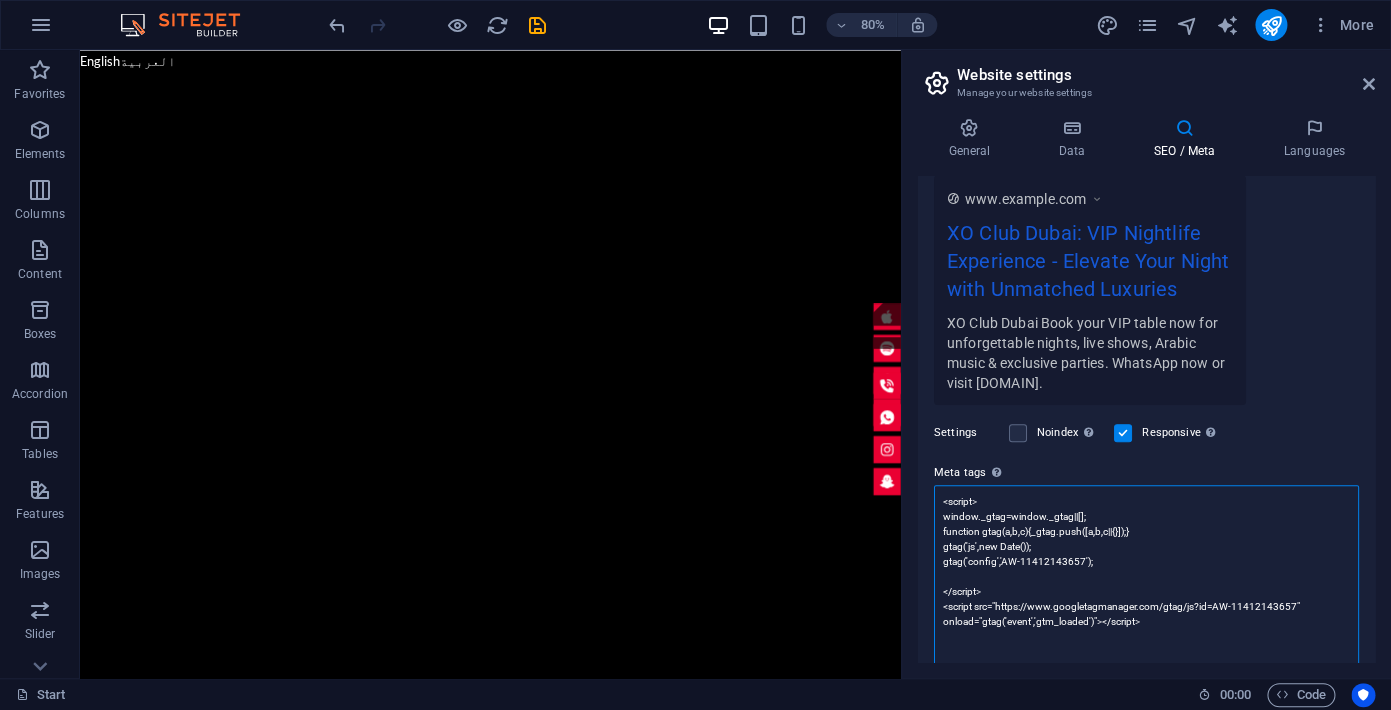 paste on "gtag('config','G-XXXXXX'); // Google Analytics" 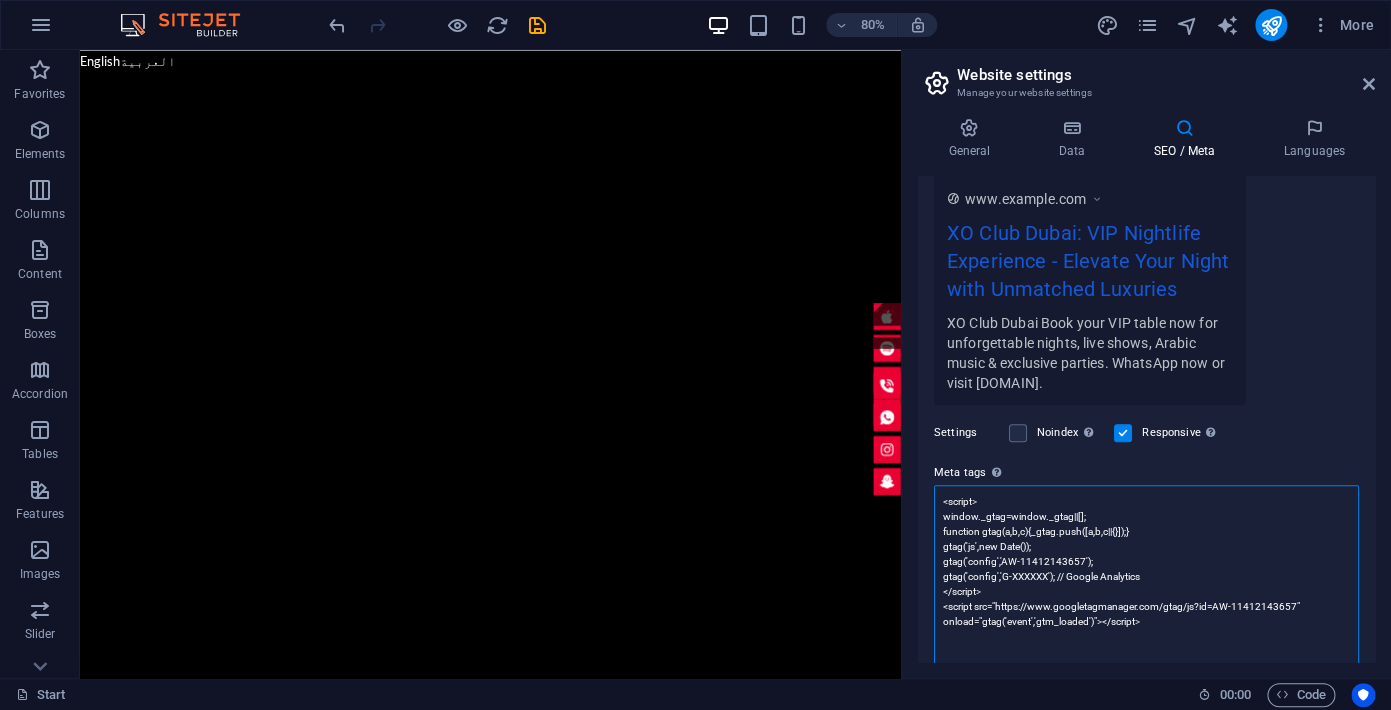 click on "<script>
window._gtag=window._gtag||[];
function gtag(a,b,c){_gtag.push([a,b,c||{}]);}
gtag('js',new Date());
gtag('config','AW-11412143657');
gtag('config','G-XXXXXX'); // Google Analytics
</script>
<script src="https://www.googletagmanager.com/gtag/js?id=AW-11412143657" onload="gtag('event','gtm_loaded')"></script>" at bounding box center [1146, 576] 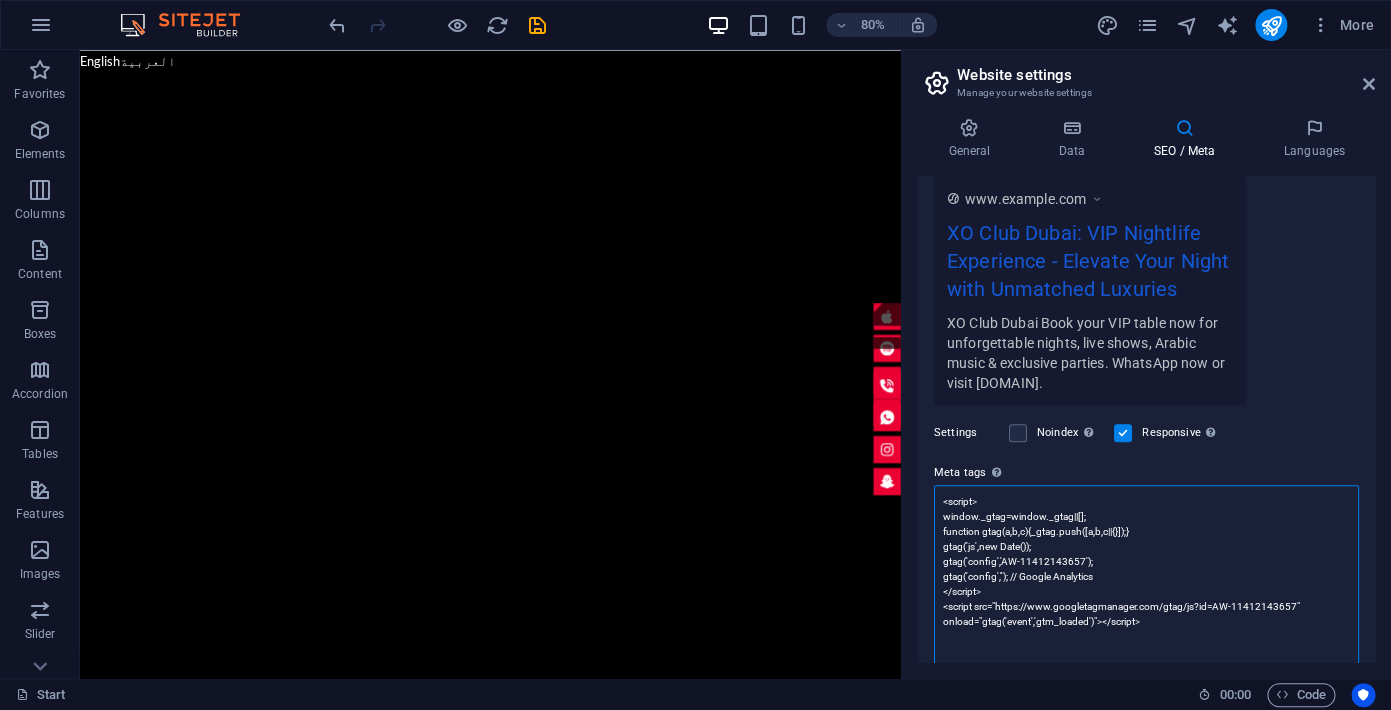 paste on "G-BMV96ZYS7G" 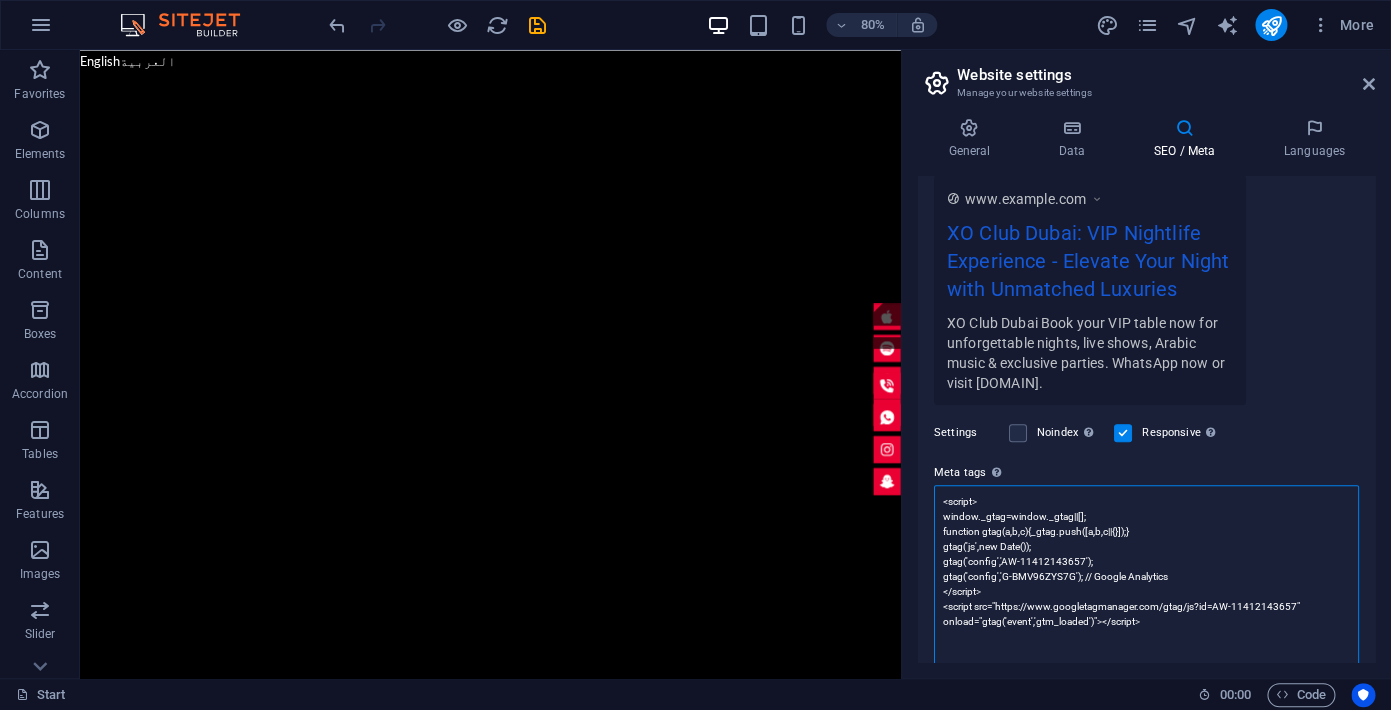 click on "<script>
window._gtag=window._gtag||[];
function gtag(a,b,c){_gtag.push([a,b,c||{}]);}
gtag('js',new Date());
gtag('config','AW-11412143657');
gtag('config','G-BMV96ZYS7G'); // Google Analytics
</script>
<script src="https://www.googletagmanager.com/gtag/js?id=AW-11412143657" onload="gtag('event','gtm_loaded')"></script>" at bounding box center (1146, 576) 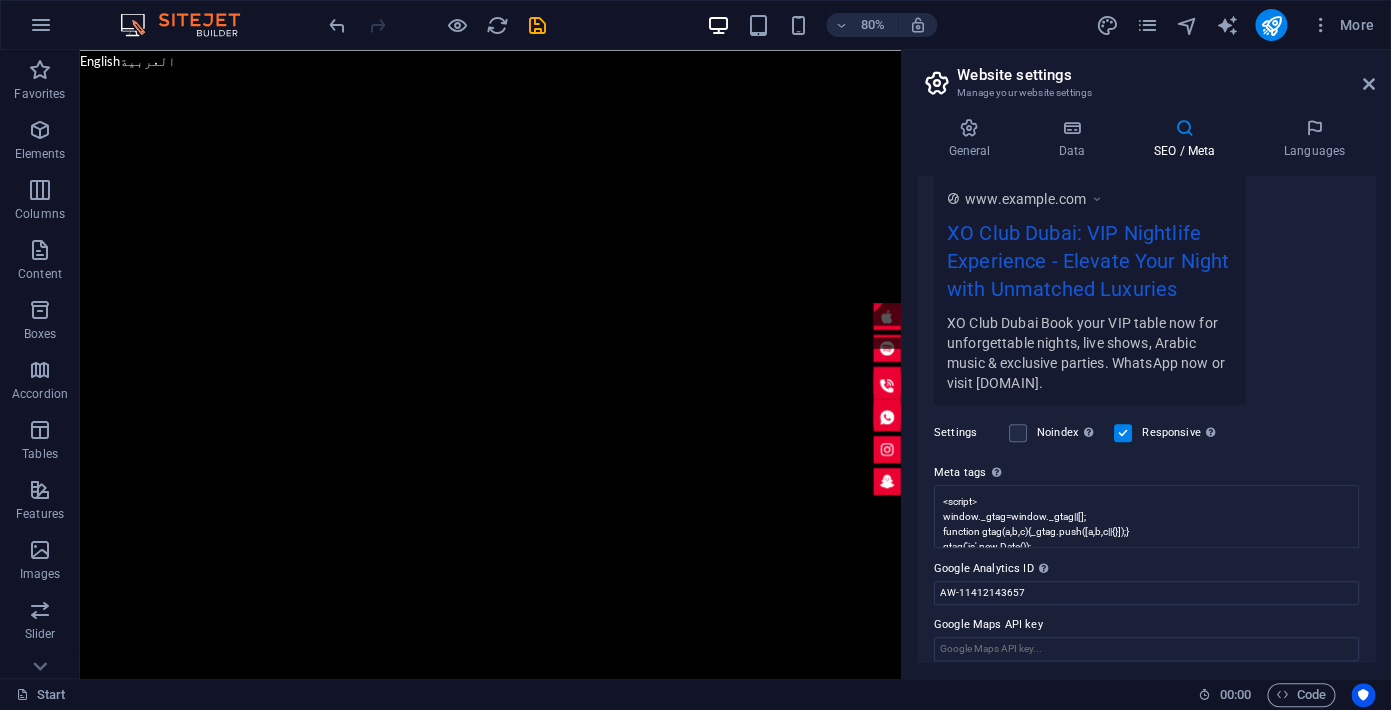 click on "Settings Noindex Instruct search engines to exclude this website from search results. Responsive Determine whether the website should be responsive based on screen resolution." at bounding box center [1146, 433] 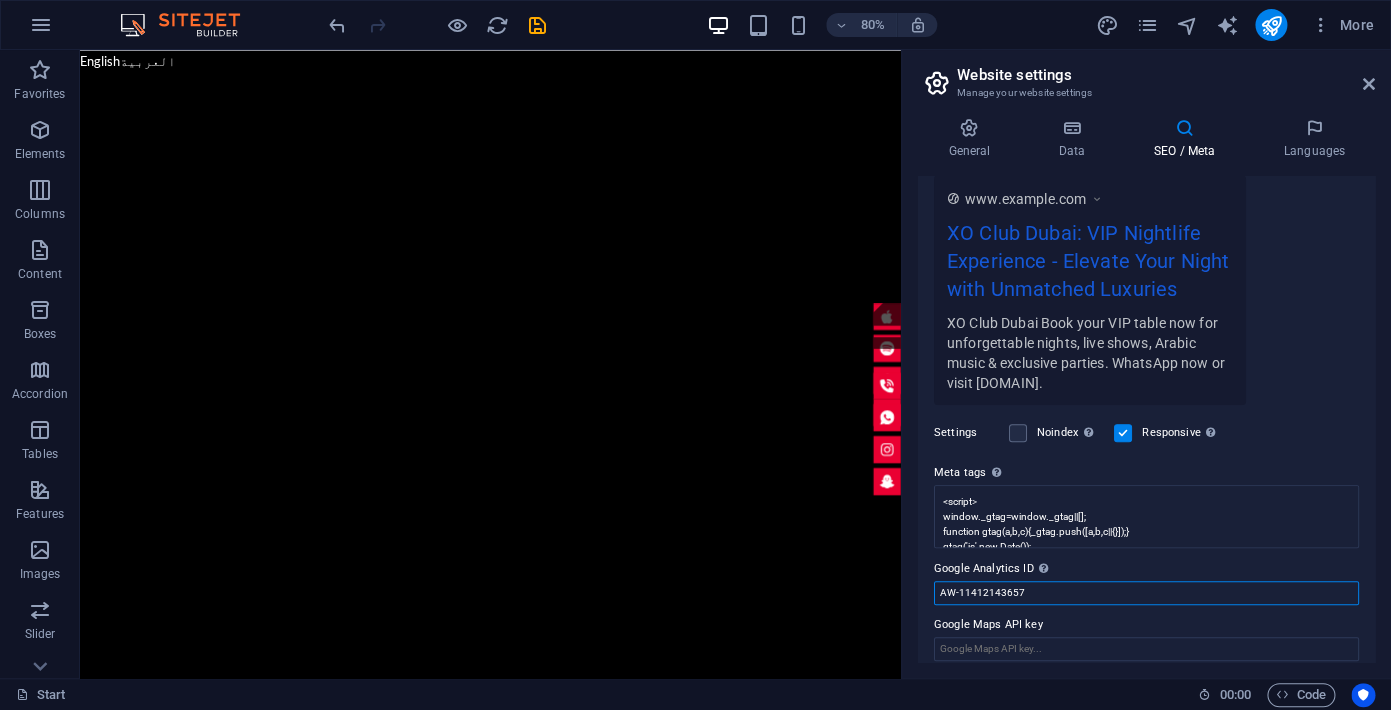 drag, startPoint x: 1028, startPoint y: 593, endPoint x: 920, endPoint y: 592, distance: 108.00463 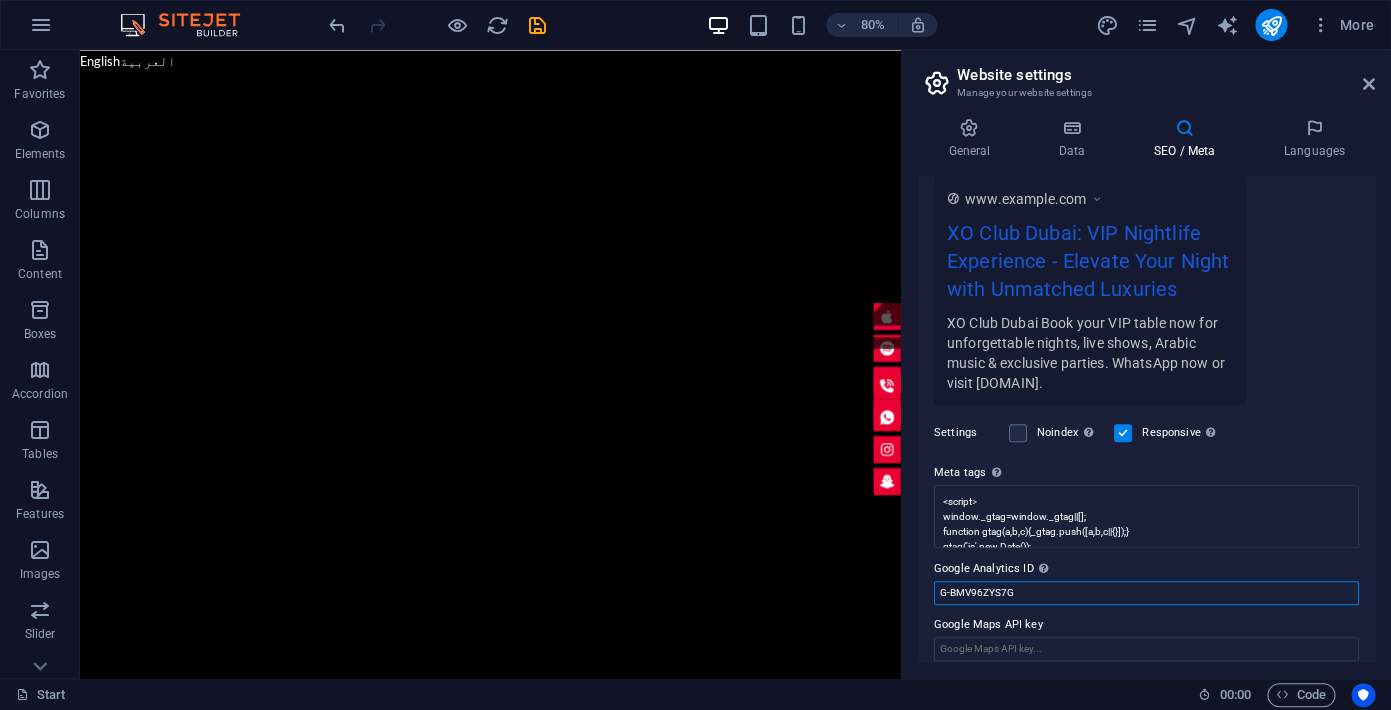 type on "G-BMV96ZYS7G" 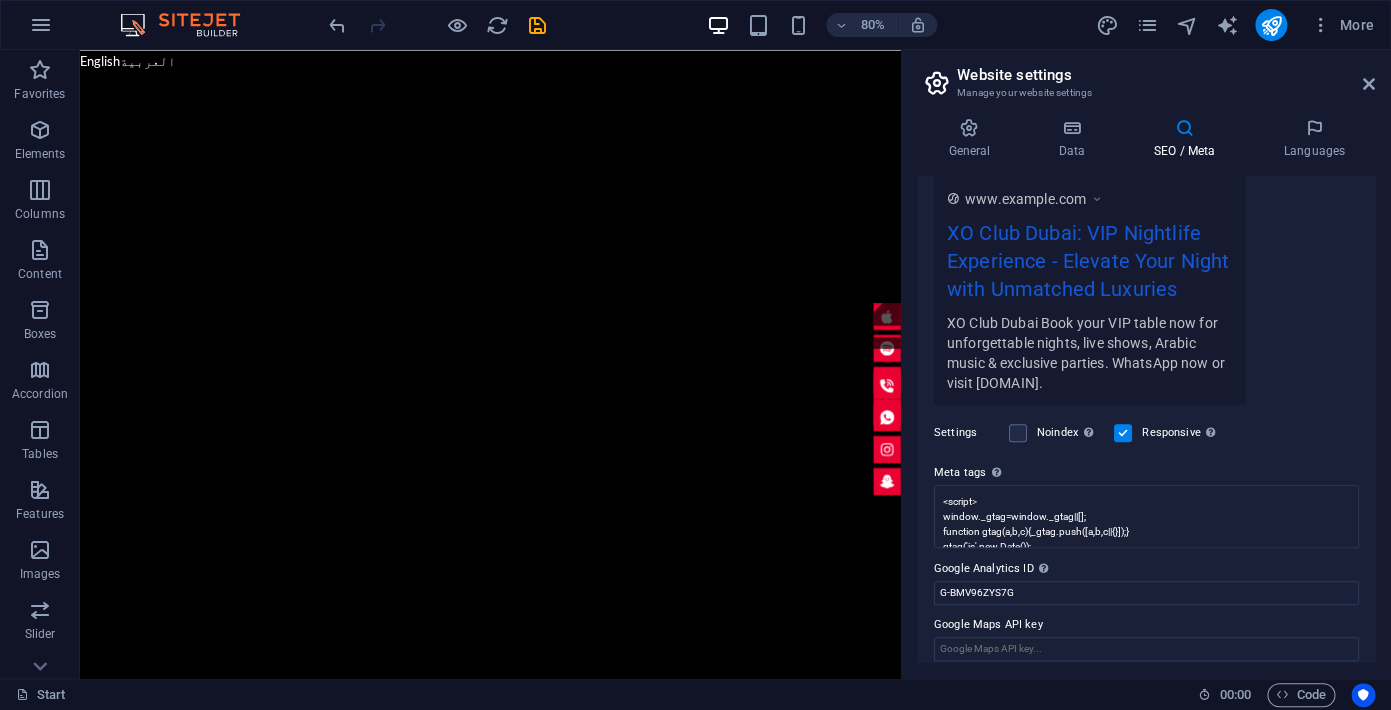 click on "Settings Noindex Instruct search engines to exclude this website from search results. Responsive Determine whether the website should be responsive based on screen resolution." at bounding box center [1146, 433] 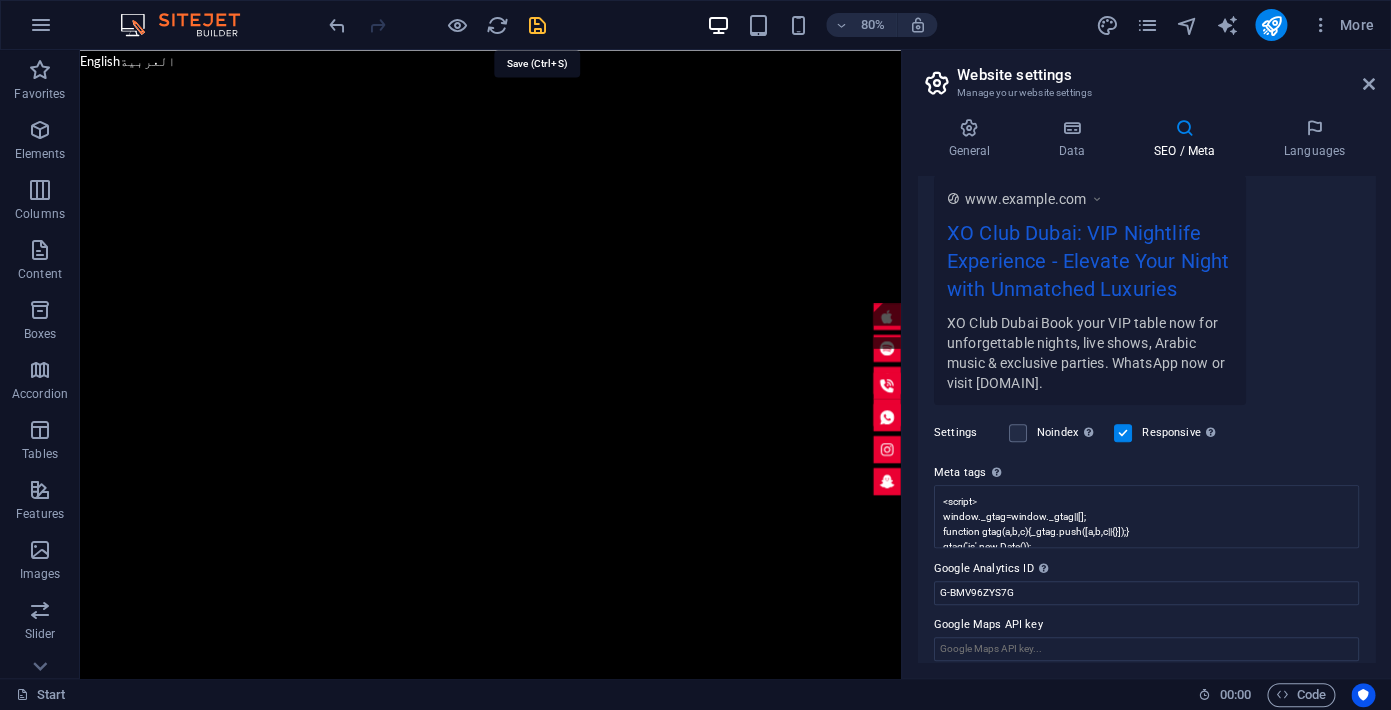 click at bounding box center (537, 25) 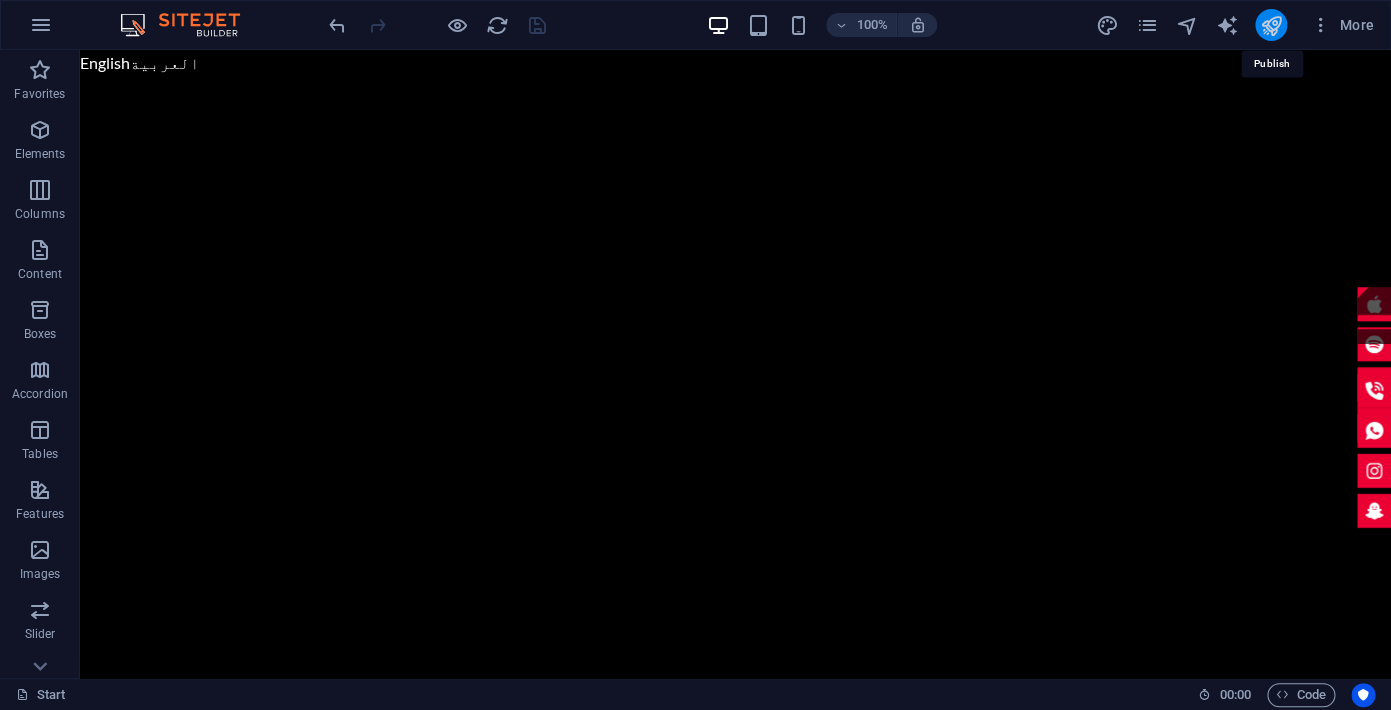 click at bounding box center (1270, 25) 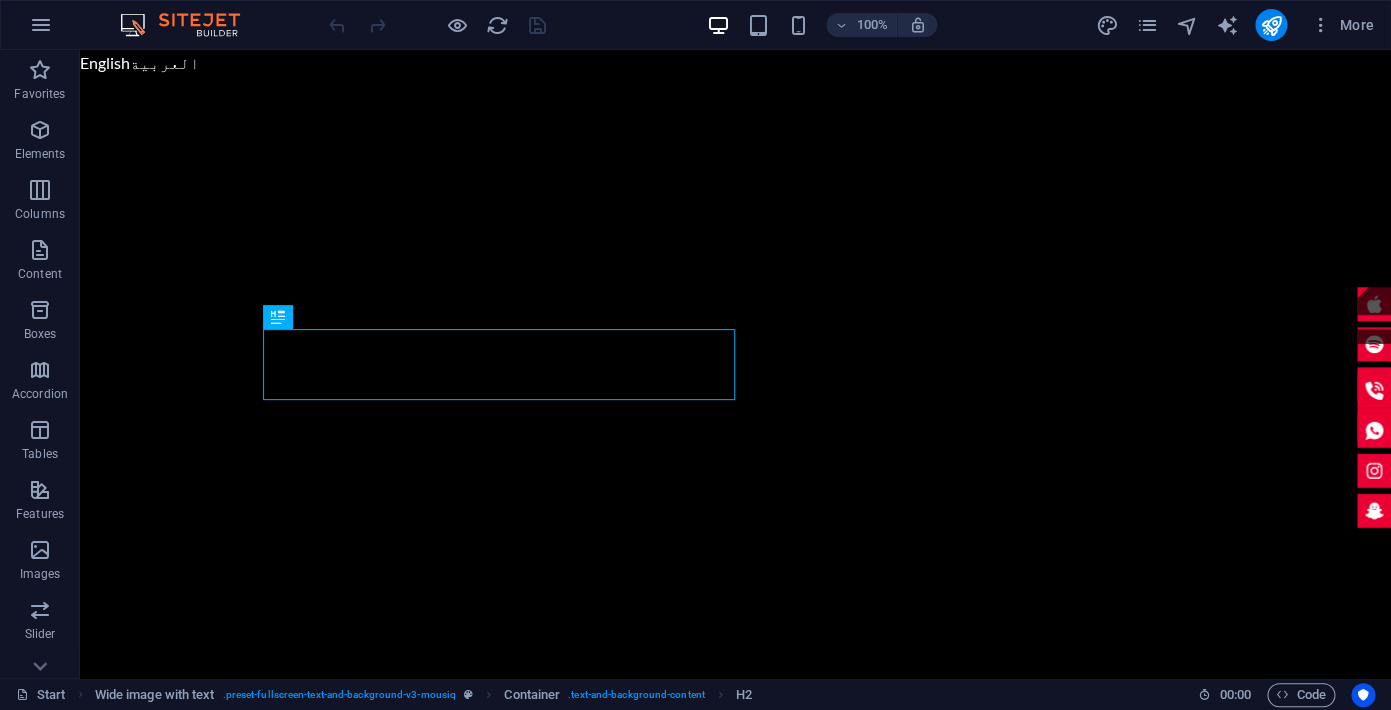 scroll, scrollTop: 475, scrollLeft: 0, axis: vertical 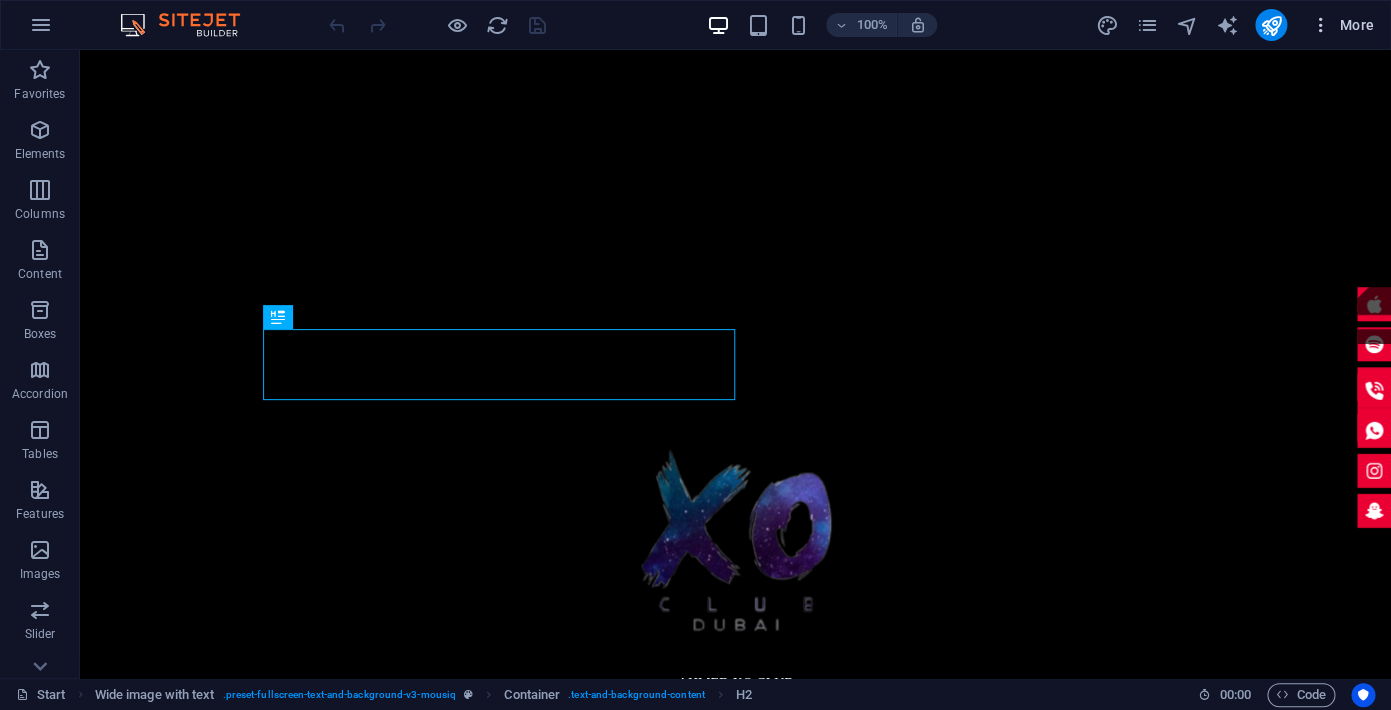 click on "More" at bounding box center [1342, 25] 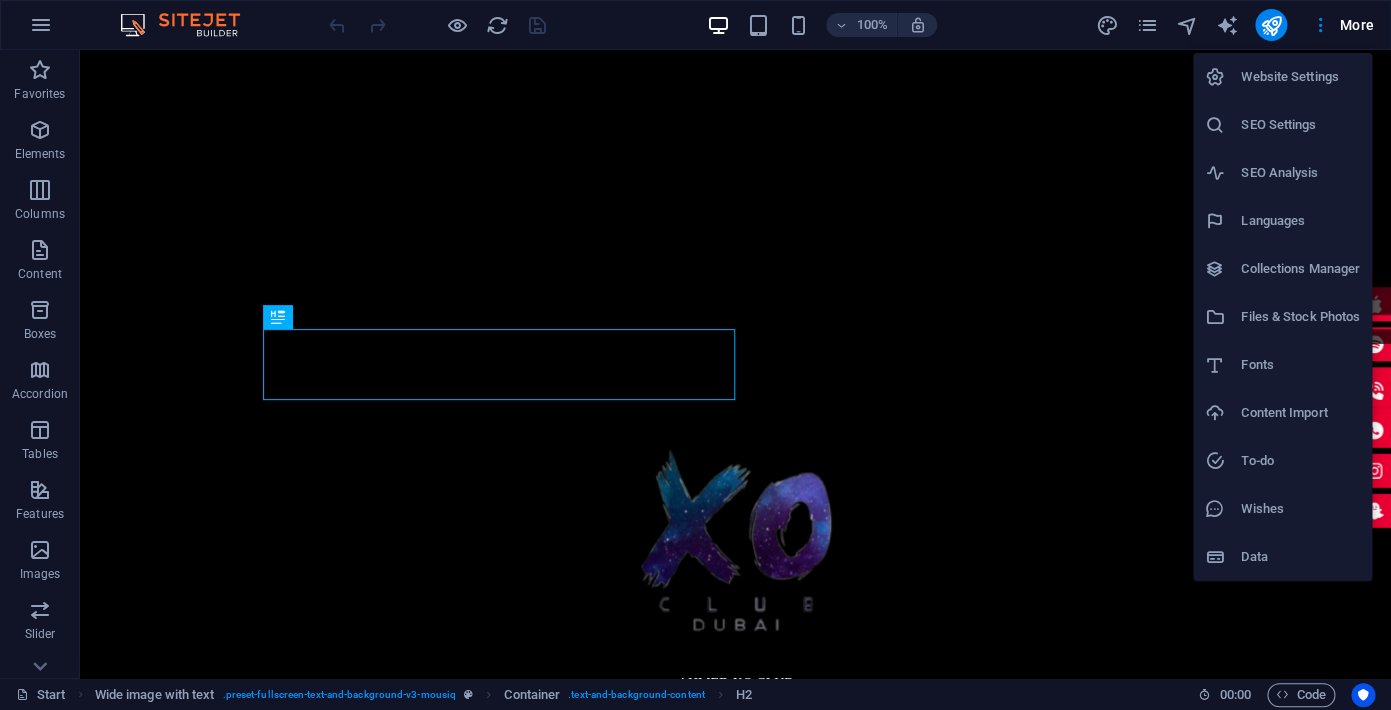 click on "SEO Settings" at bounding box center (1300, 125) 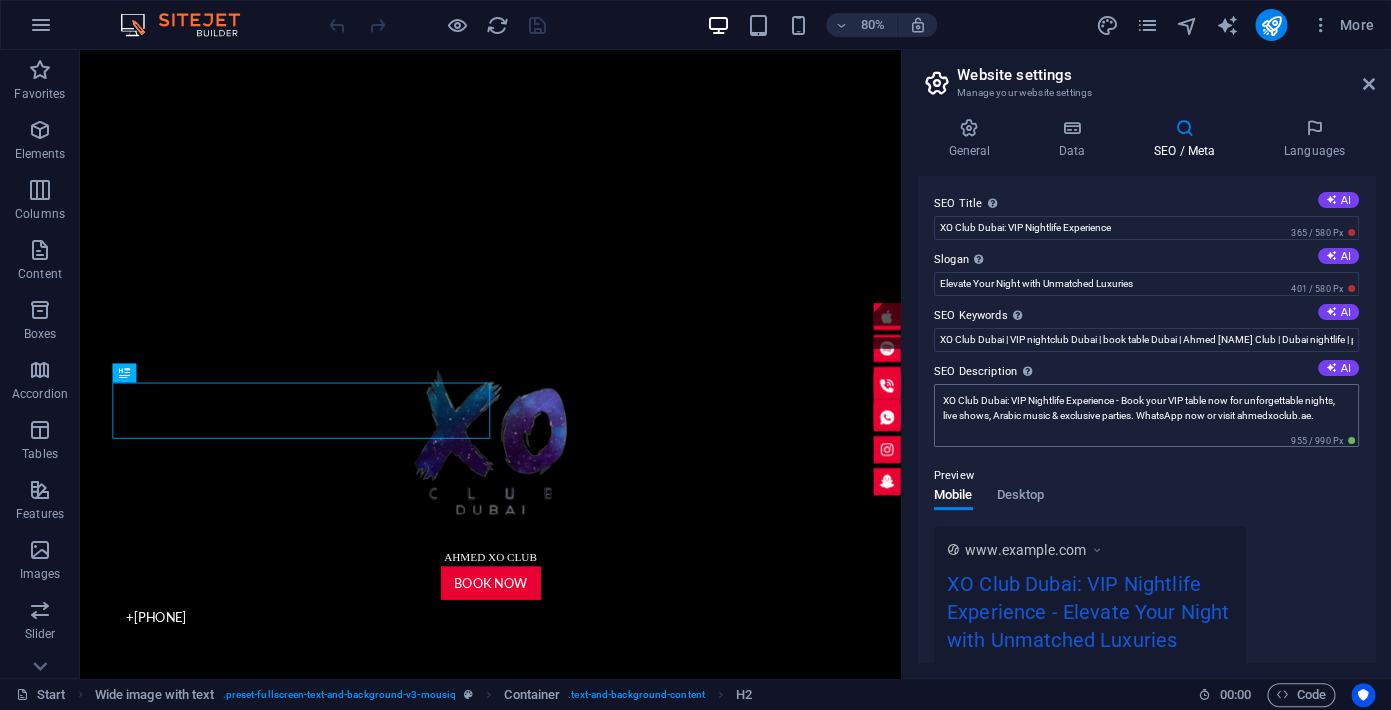 scroll, scrollTop: 366, scrollLeft: 0, axis: vertical 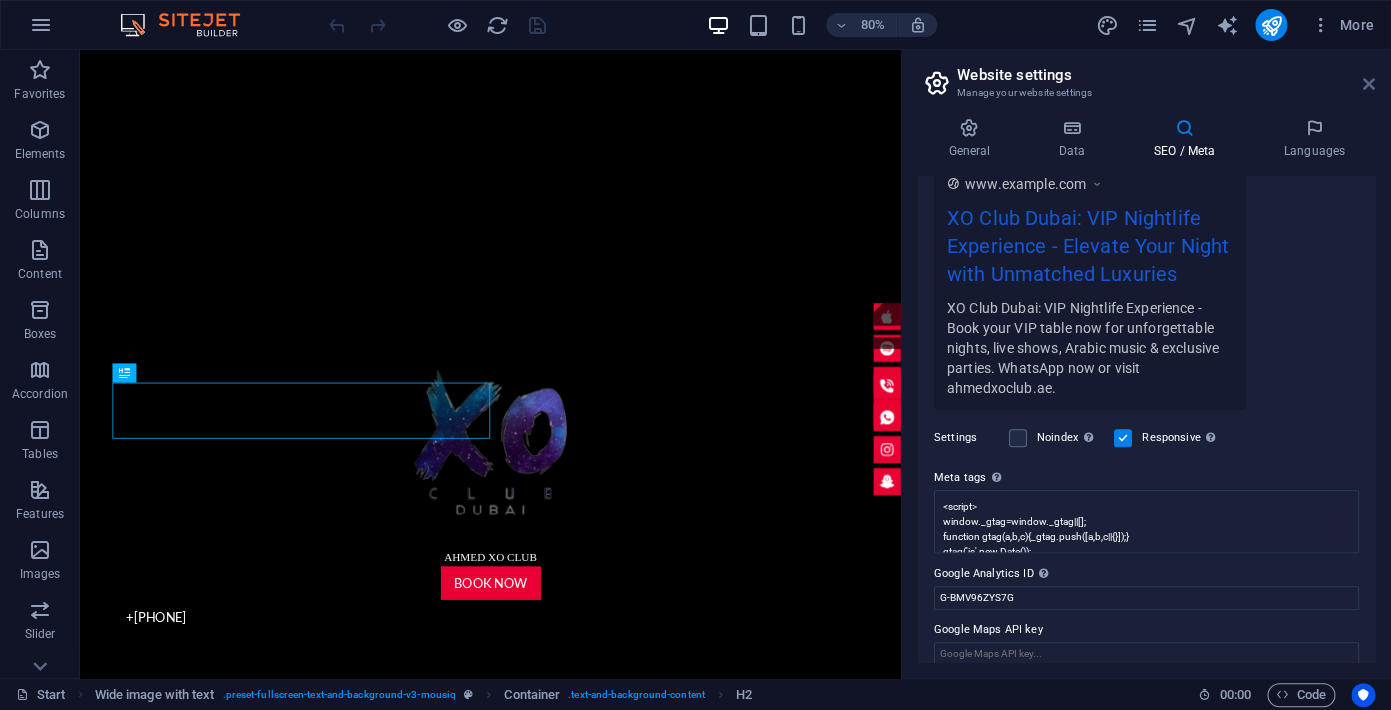 click at bounding box center (1369, 84) 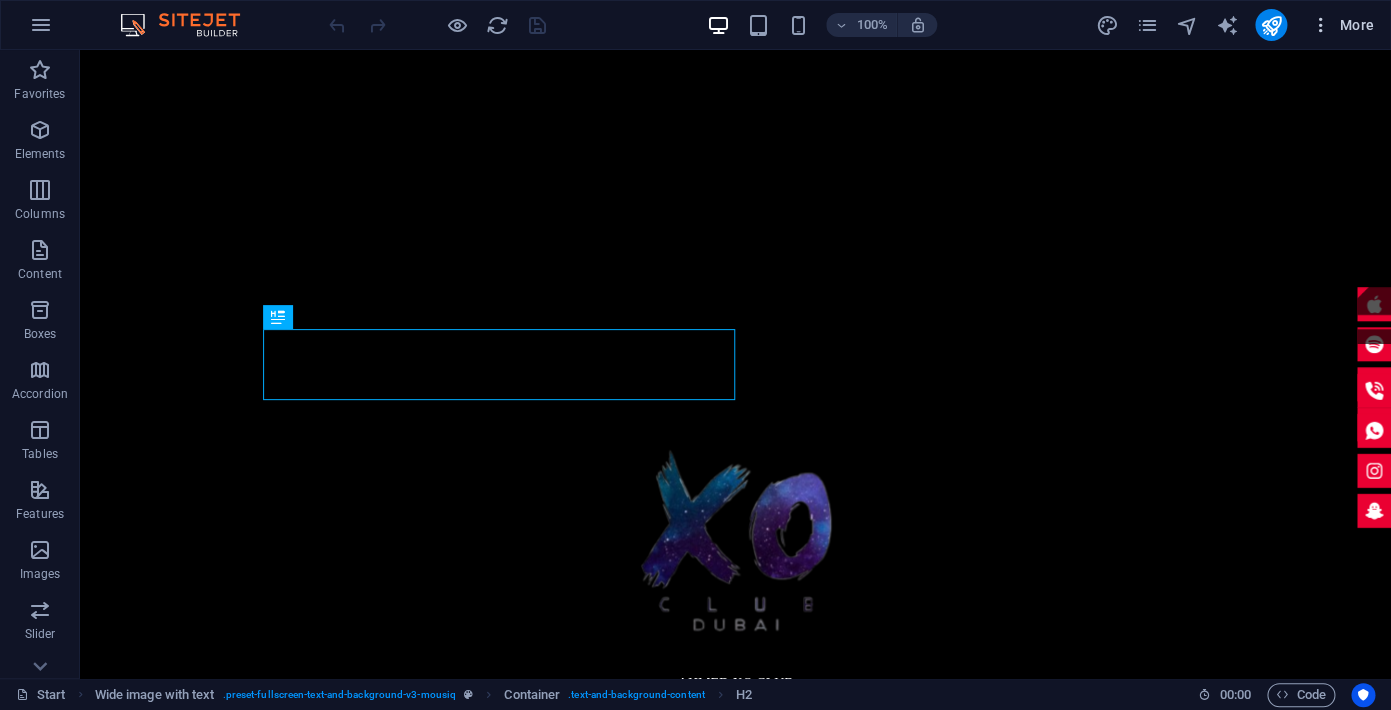 click on "More" at bounding box center [1342, 25] 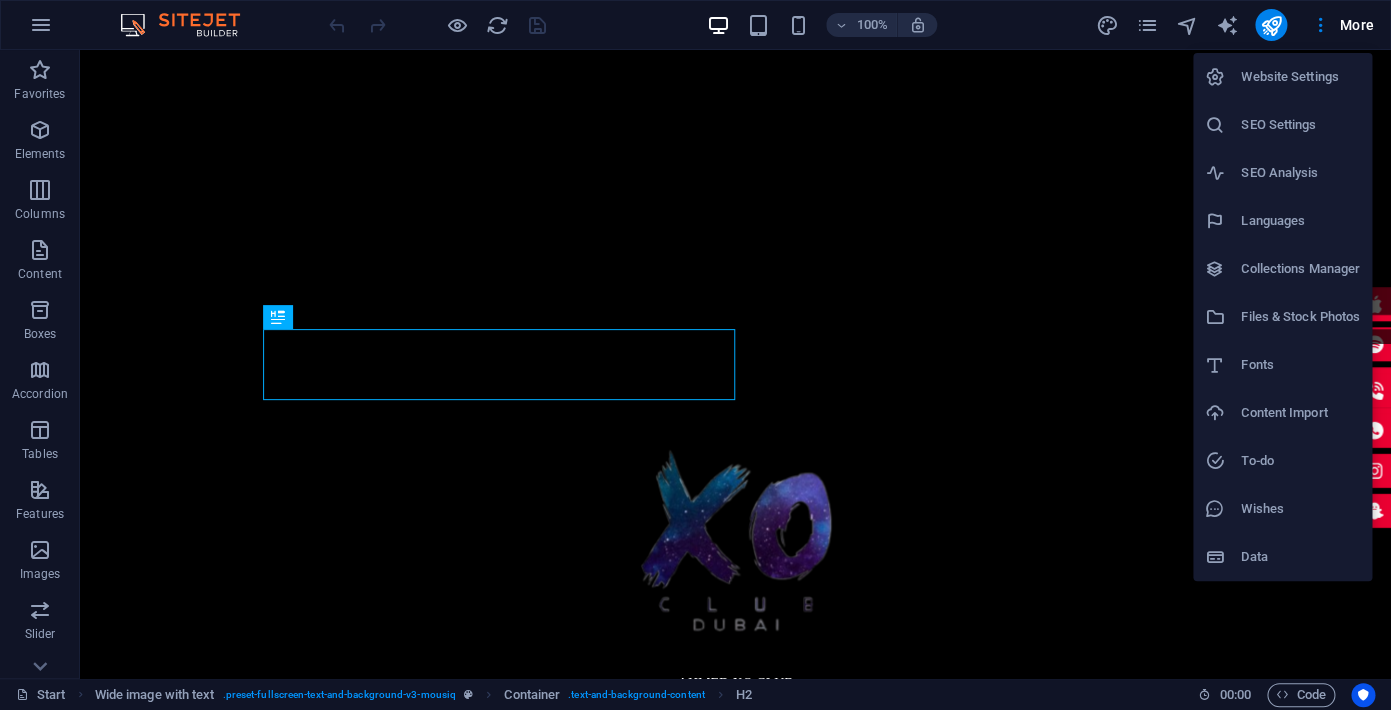 click on "SEO Settings" at bounding box center [1300, 125] 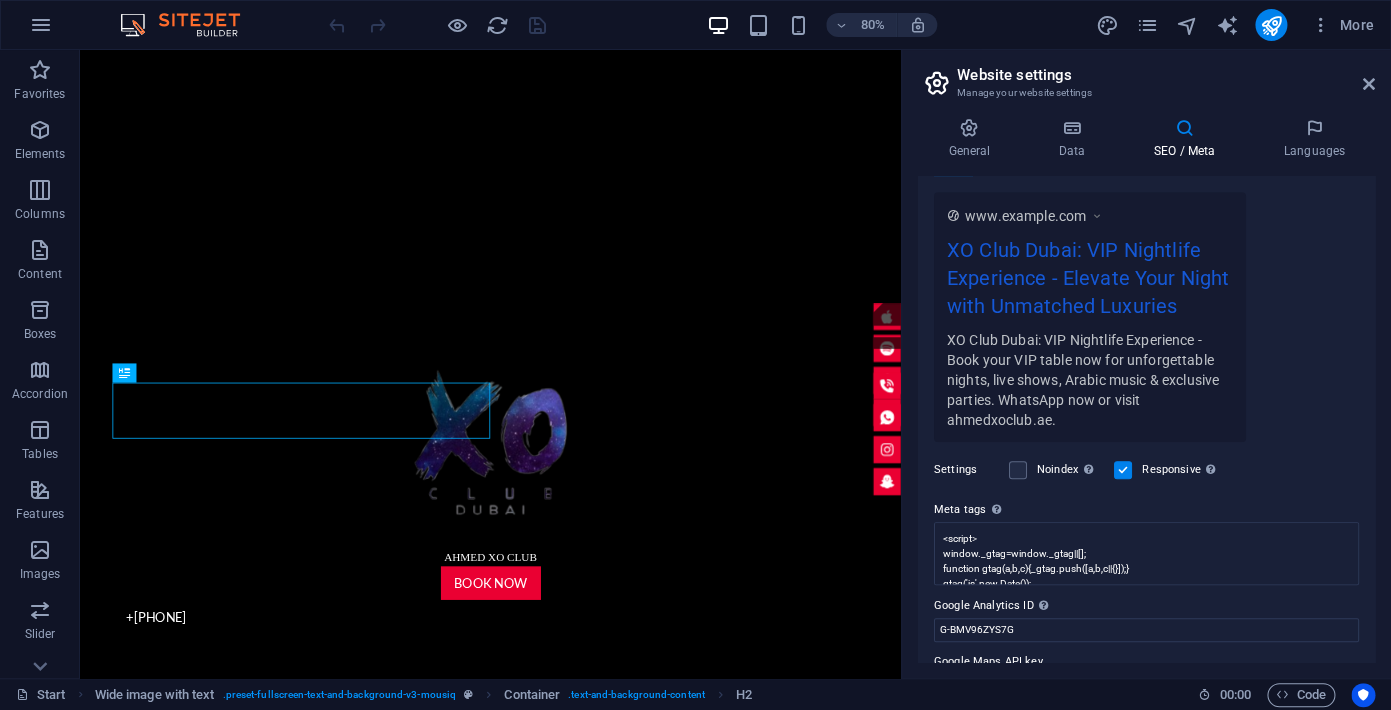 scroll, scrollTop: 366, scrollLeft: 0, axis: vertical 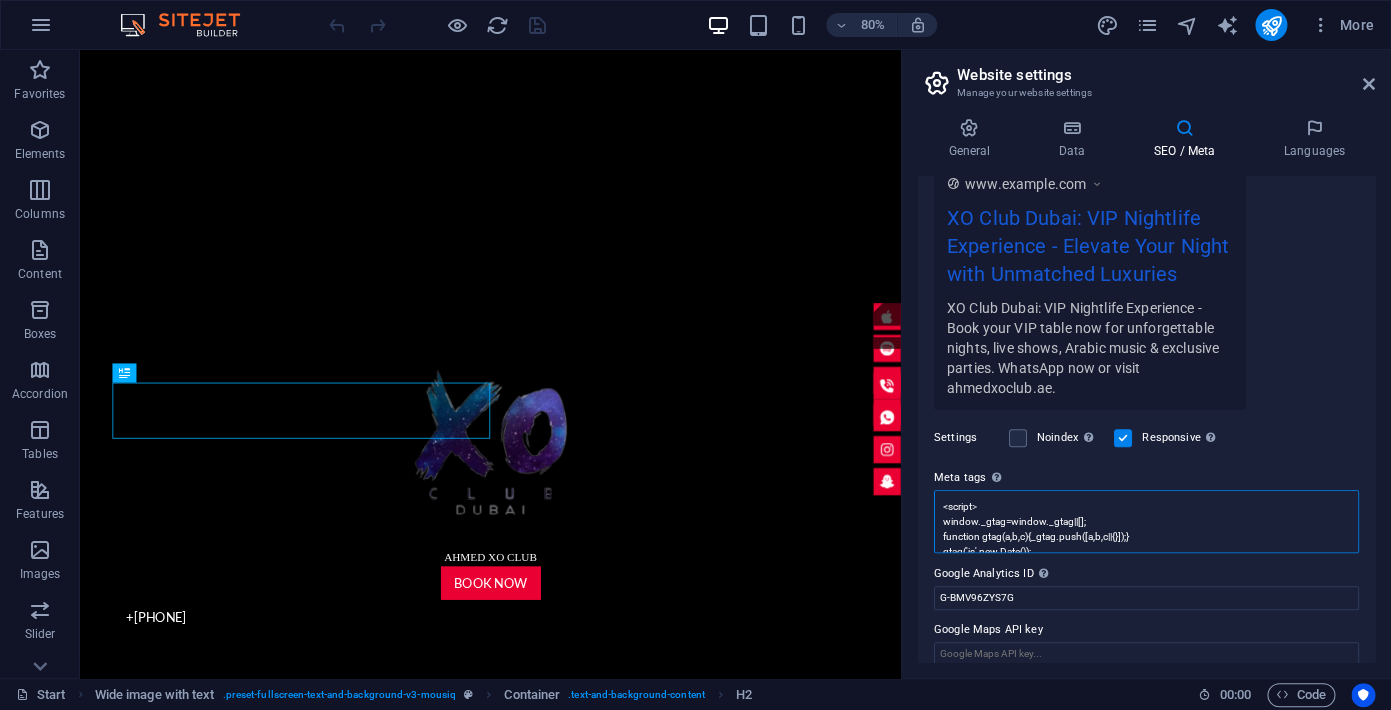 click on "<script>
window._gtag=window._gtag||[];
function gtag(a,b,c){_gtag.push([a,b,c||{}]);}
gtag('js',new Date());
gtag('config','AW-11412143657');
gtag('config','G-BMV96ZYS7G'); // Google Analytics
</script>
<script src="https://www.googletagmanager.com/gtag/js?id=AW-11412143657" onload="gtag('event','gtm_loaded')"></script>" at bounding box center (1146, 521) 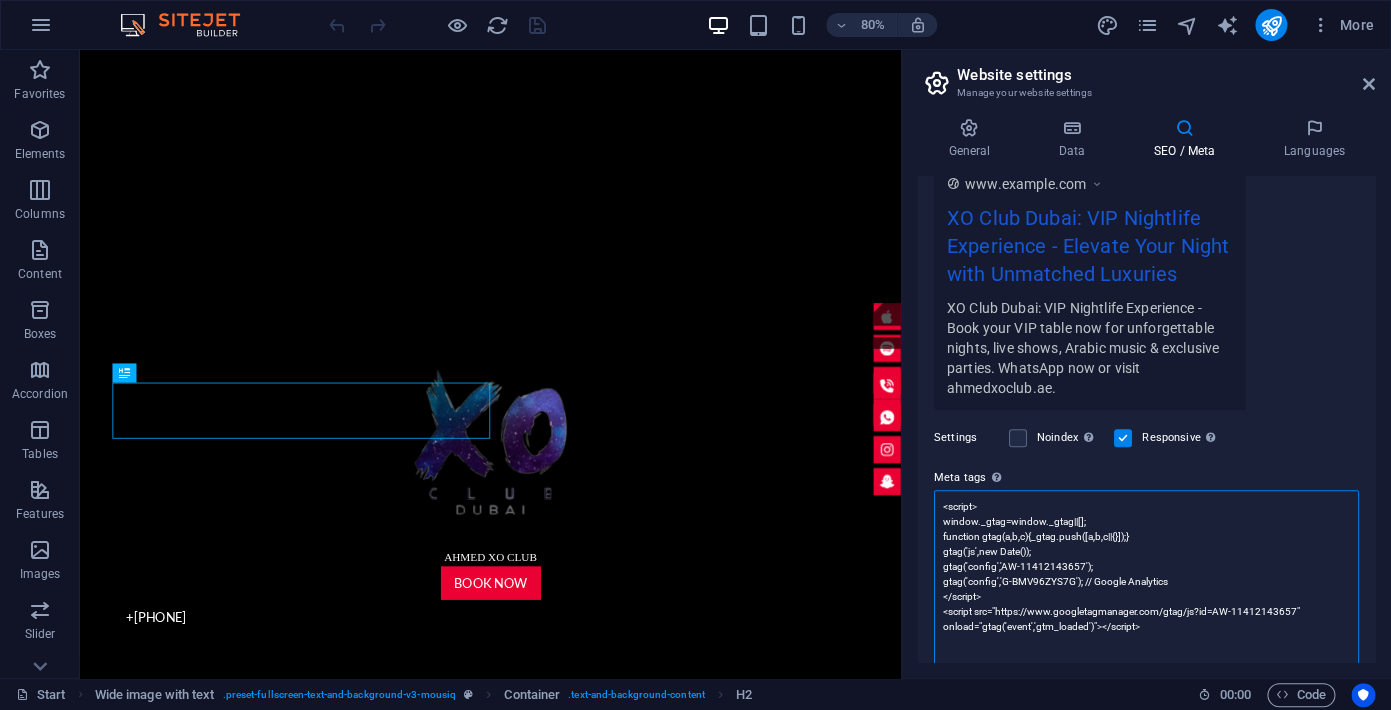 scroll, scrollTop: 351, scrollLeft: 0, axis: vertical 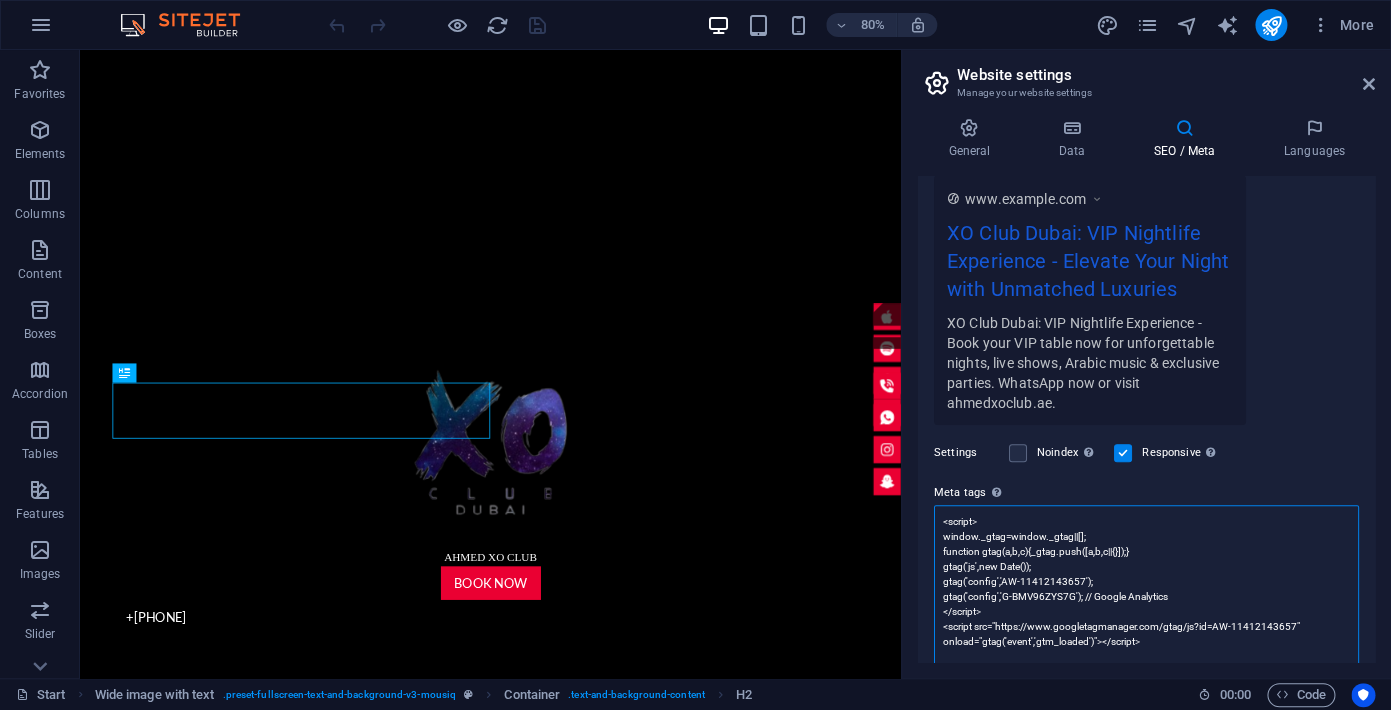 click on "<script>
window._gtag=window._gtag||[];
function gtag(a,b,c){_gtag.push([a,b,c||{}]);}
gtag('js',new Date());
gtag('config','AW-11412143657');
gtag('config','G-BMV96ZYS7G'); // Google Analytics
</script>
<script src="https://www.googletagmanager.com/gtag/js?id=AW-11412143657" onload="gtag('event','gtm_loaded')"></script>" at bounding box center (1146, 596) 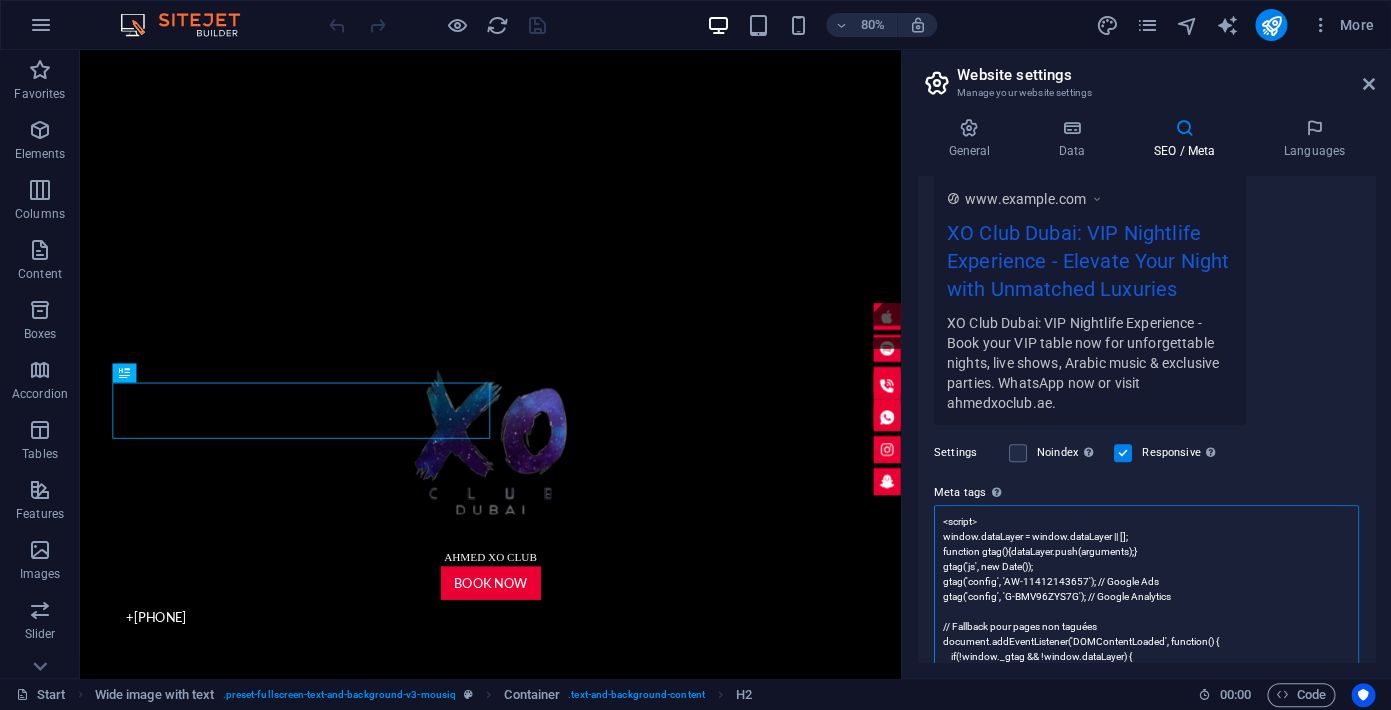 scroll, scrollTop: 201, scrollLeft: 0, axis: vertical 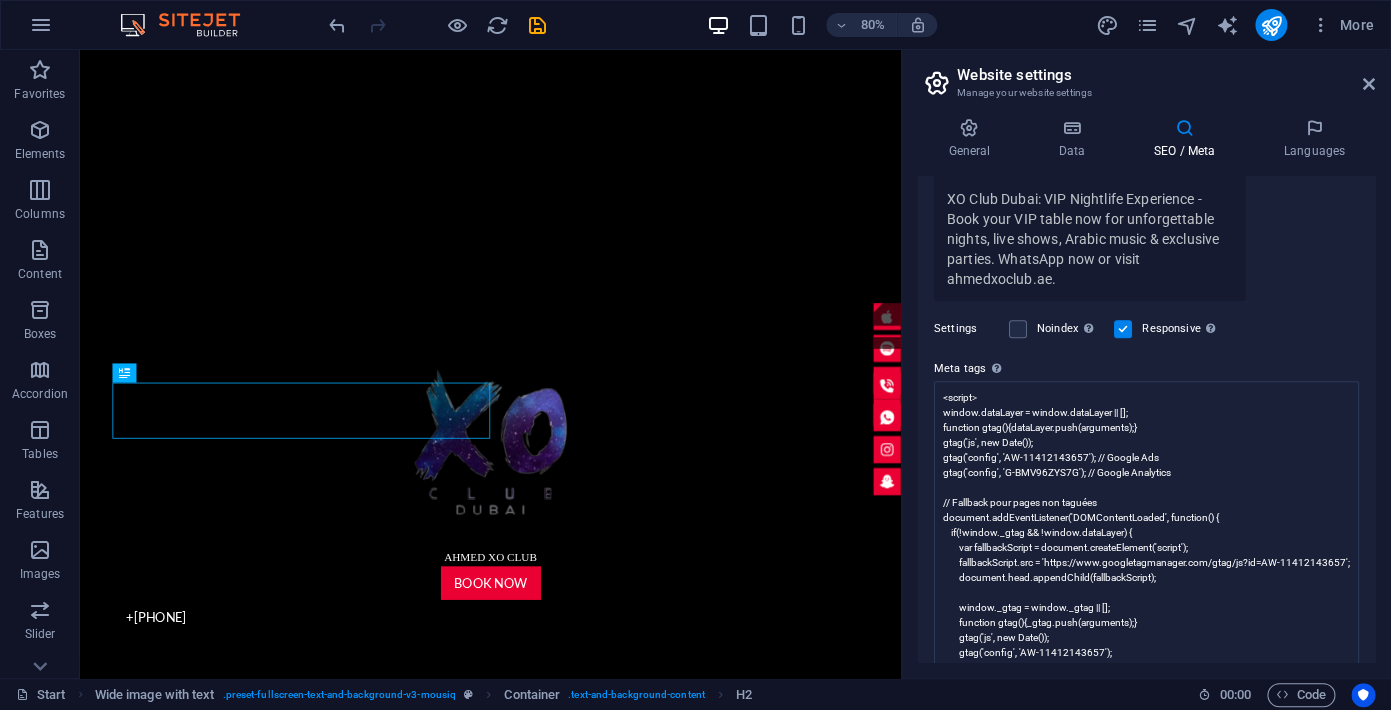 click on "ahmedxoclub.ae Start (en) Favorites Elements Columns Content Boxes Accordion Tables Features Images Slider Header Footer Forms Marketing Collections
Drag here to replace the existing content. Press “Ctrl” if you want to create a new element.
H2   Wide image with text   Container   Button   Banner   Banner   Container   Button   Text   Banner   Logo 80% More Start Wide image with text . preset-fullscreen-text-and-background-v3-mousiq Container . text-and-background-content H2 00 : 00 Code Website settings Manage your website settings  General  Data  SEO / Meta  Languages Website name www.ahmedxoclub.ae Logo Drag files here, click to choose files or select files from Files or our free stock photos & videos Select files from the file manager, stock photos, or upload file(s) Upload Favicon Drag files here, click to choose files or select files from Files or our free stock photos & videos Upload 1001" at bounding box center [695, 355] 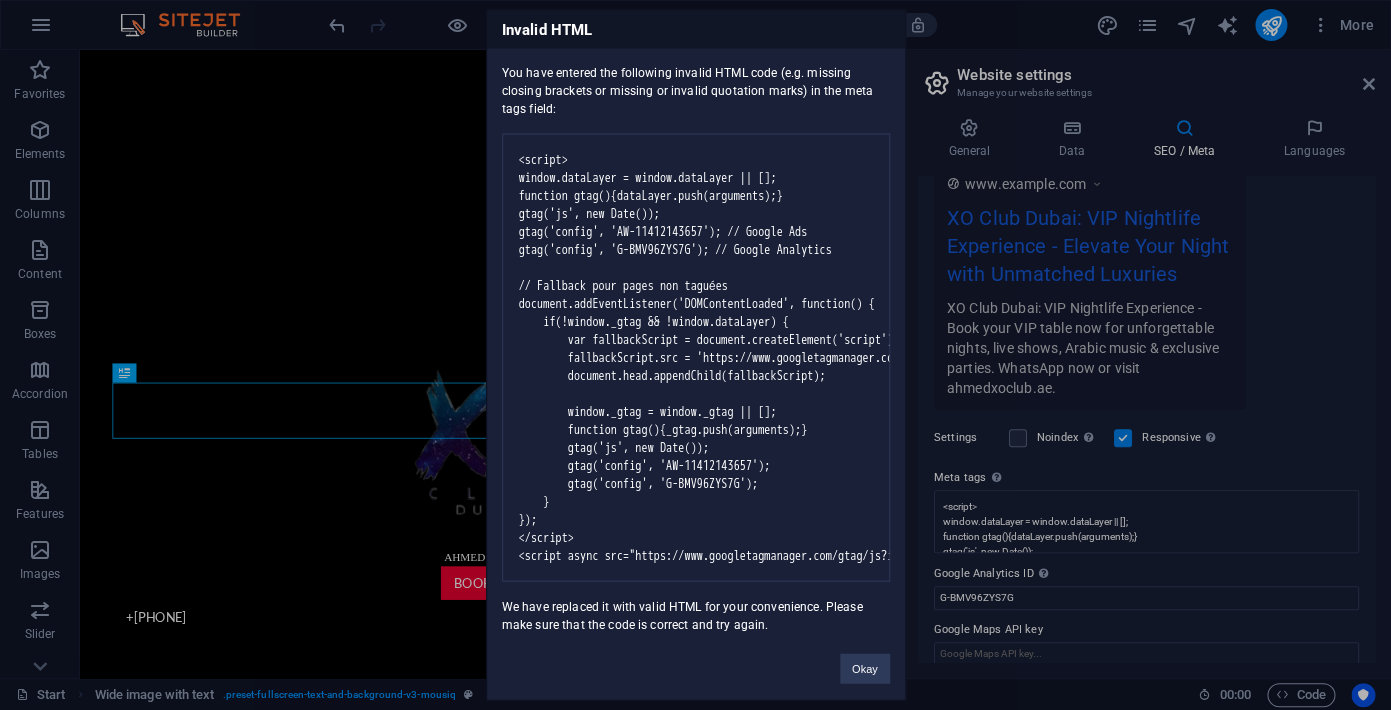 drag, startPoint x: 503, startPoint y: 19, endPoint x: 778, endPoint y: 639, distance: 678.2514 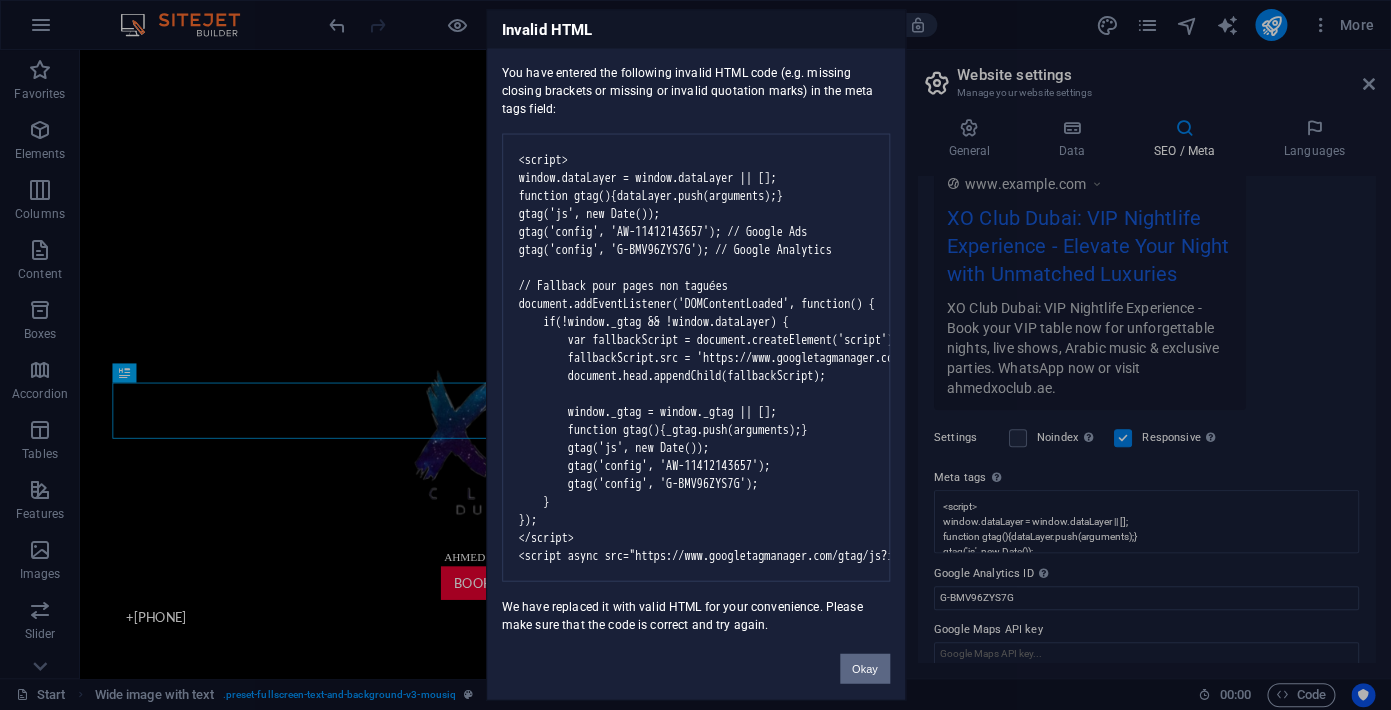click on "Okay" at bounding box center (865, 669) 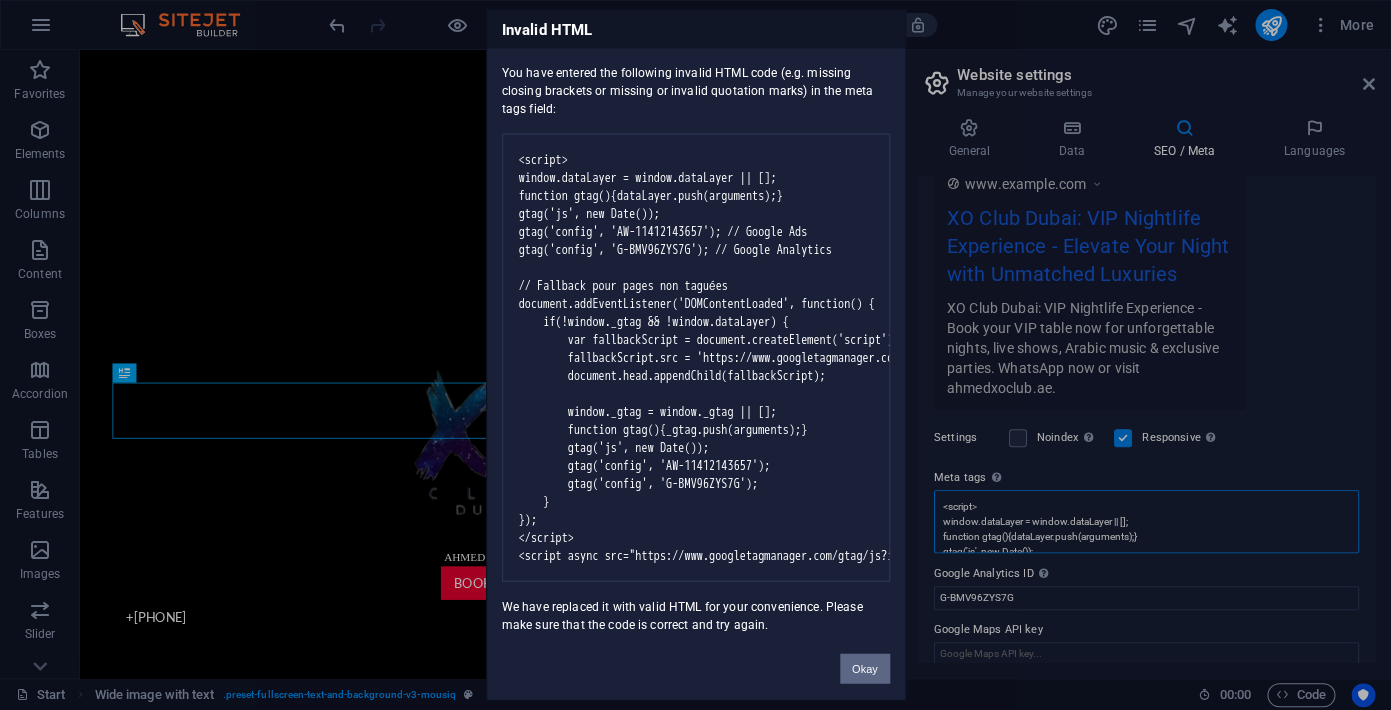 scroll, scrollTop: 351, scrollLeft: 0, axis: vertical 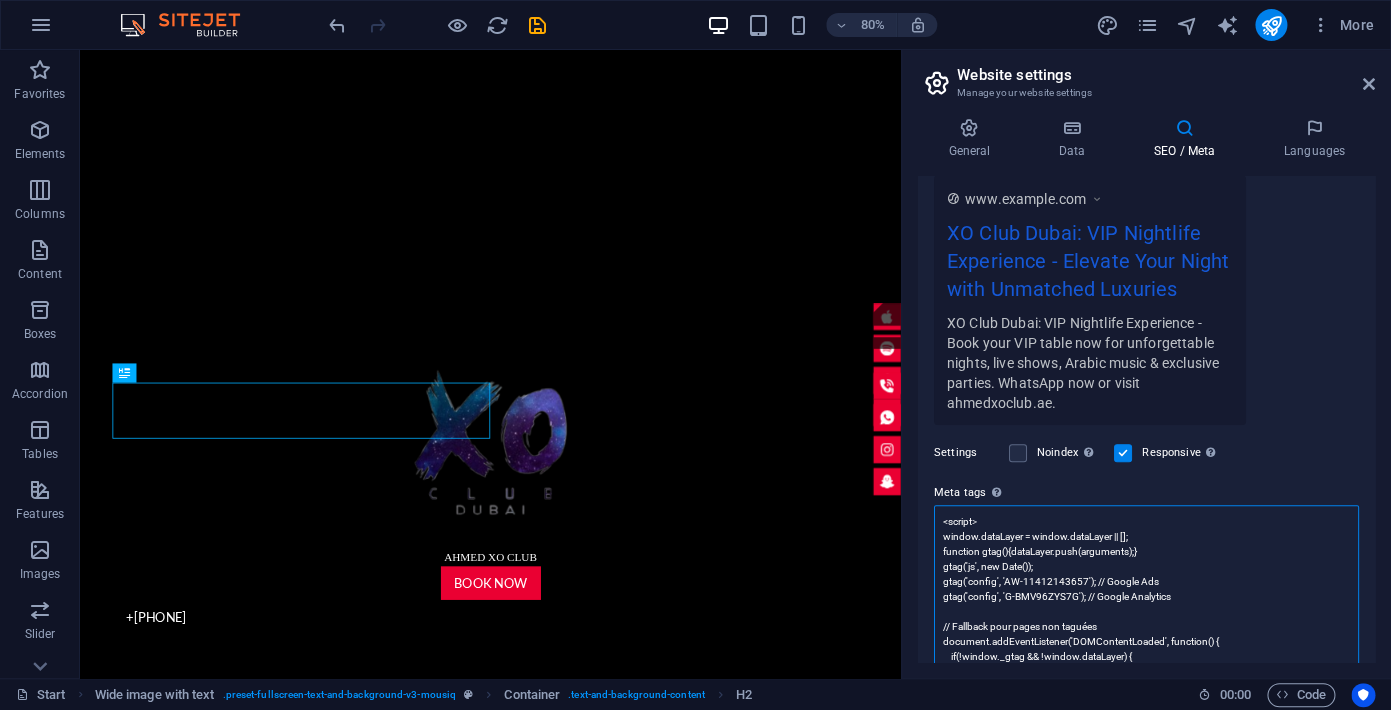 paste on "_gtag = window._gtag || [];
function gtag(){_gtag.push(arguments);}
gtag('js', new Date());
gtag('config', 'AW-11412143657');
gtag('config', 'G-BMV96ZYS7G');
</script>
<script async" 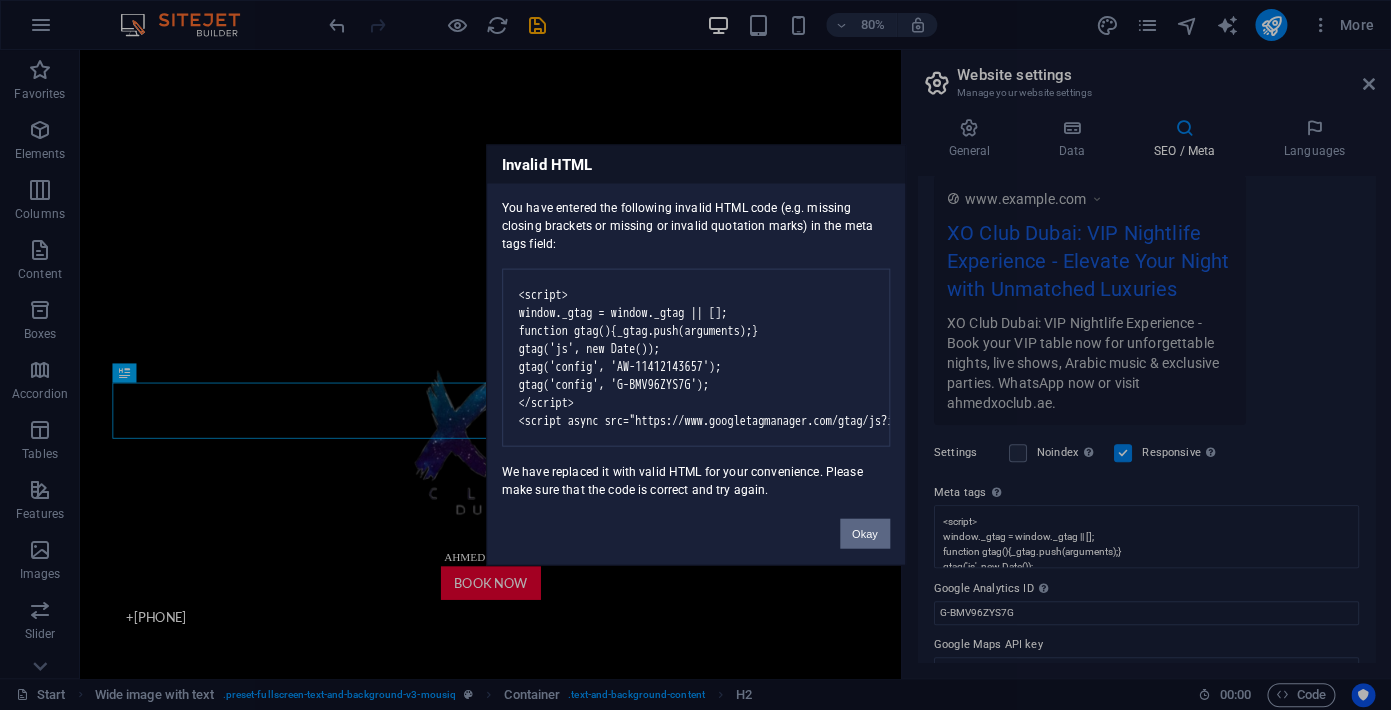 click on "ahmedxoclub.ae Start (en) Favorites Elements Columns Content Boxes Accordion Tables Features Images Slider Header Footer Forms Marketing Collections
Drag here to replace the existing content. Press “Ctrl” if you want to create a new element.
H2   Wide image with text   Container   Button   Banner   Banner   Container   Button   Text   Banner   Logo 80% More Start Wide image with text . preset-fullscreen-text-and-background-v3-mousiq Container . text-and-background-content H2 00 : 00 Code Website settings Manage your website settings  General  Data  SEO / Meta  Languages Website name www.ahmedxoclub.ae Logo Drag files here, click to choose files or select files from Files or our free stock photos & videos Select files from the file manager, stock photos, or upload file(s) Upload Favicon Drag files here, click to choose files or select files from Files or our free stock photos & videos Upload 1001" at bounding box center (695, 355) 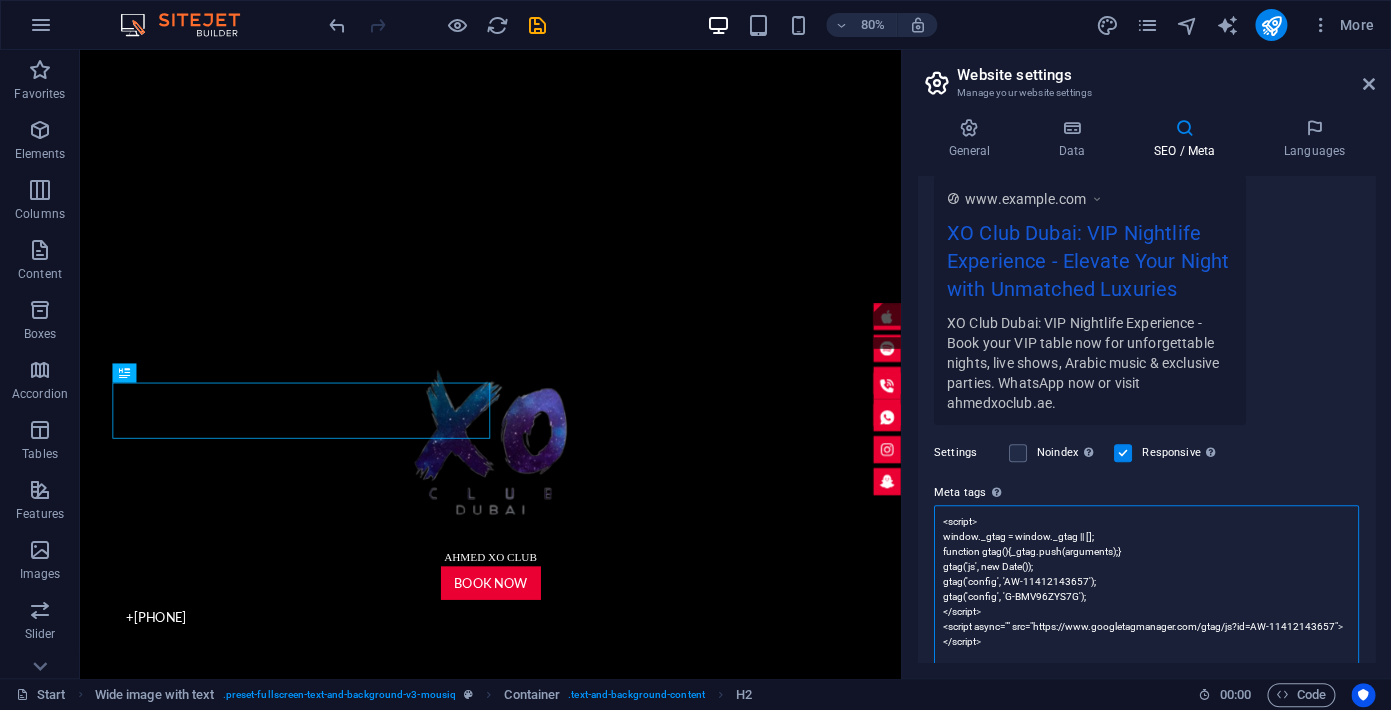 paste on "async src="https://www.googletagmanager.com/gtag/js?id=AW-11412143657"></script>
<script>window.dataLayer=window.dataLayer||[];function gtag(){dataLayer.push(arguments);}
gtag('js',new Date());gtag('config','AW-11412143657');gtag('config','G-BMV96ZYS7G');" 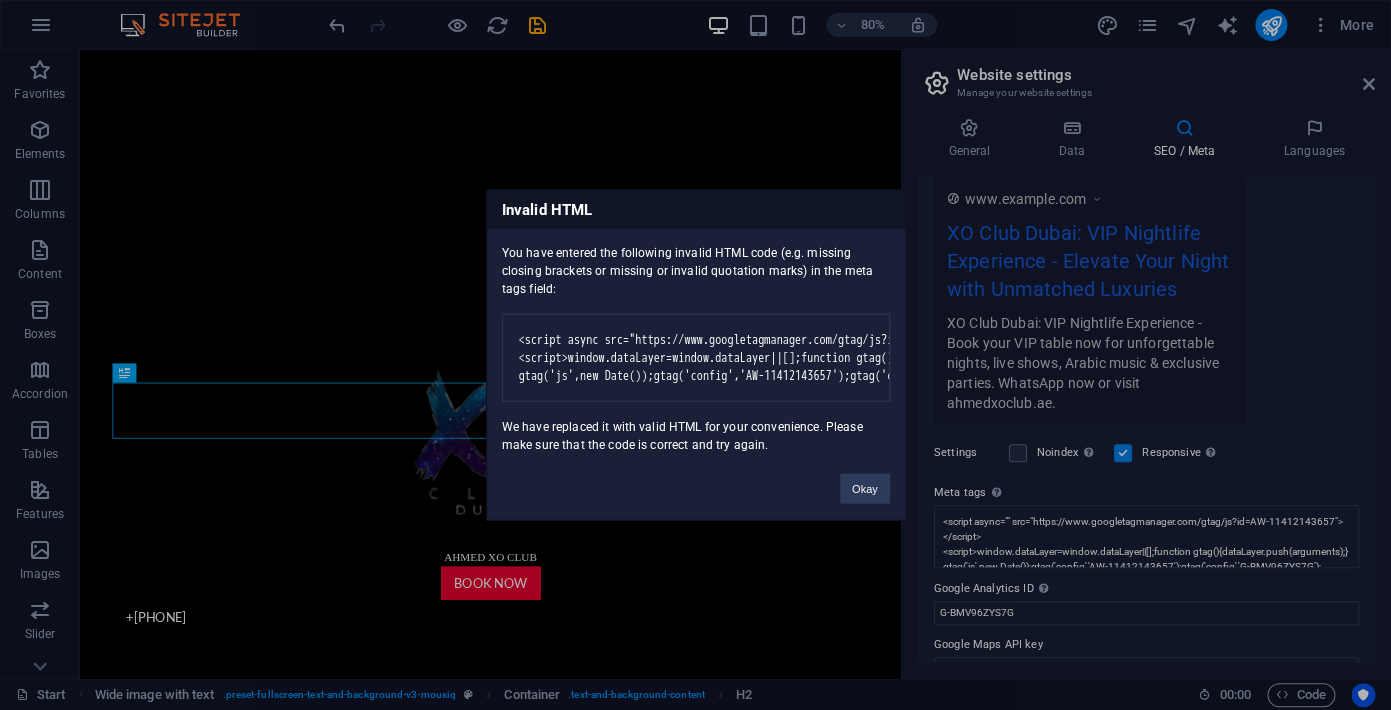 click on "ahmedxoclub.ae Start (en) Favorites Elements Columns Content Boxes Accordion Tables Features Images Slider Header Footer Forms Marketing Collections
Drag here to replace the existing content. Press “Ctrl” if you want to create a new element.
H2   Wide image with text   Container   Button   Banner   Banner   Container   Button   Text   Banner   Logo 80% More Start Wide image with text . preset-fullscreen-text-and-background-v3-mousiq Container . text-and-background-content H2 00 : 00 Code Website settings Manage your website settings  General  Data  SEO / Meta  Languages Website name www.ahmedxoclub.ae Logo Drag files here, click to choose files or select files from Files or our free stock photos & videos Select files from the file manager, stock photos, or upload file(s) Upload Favicon Drag files here, click to choose files or select files from Files or our free stock photos & videos Upload 1001" at bounding box center (695, 355) 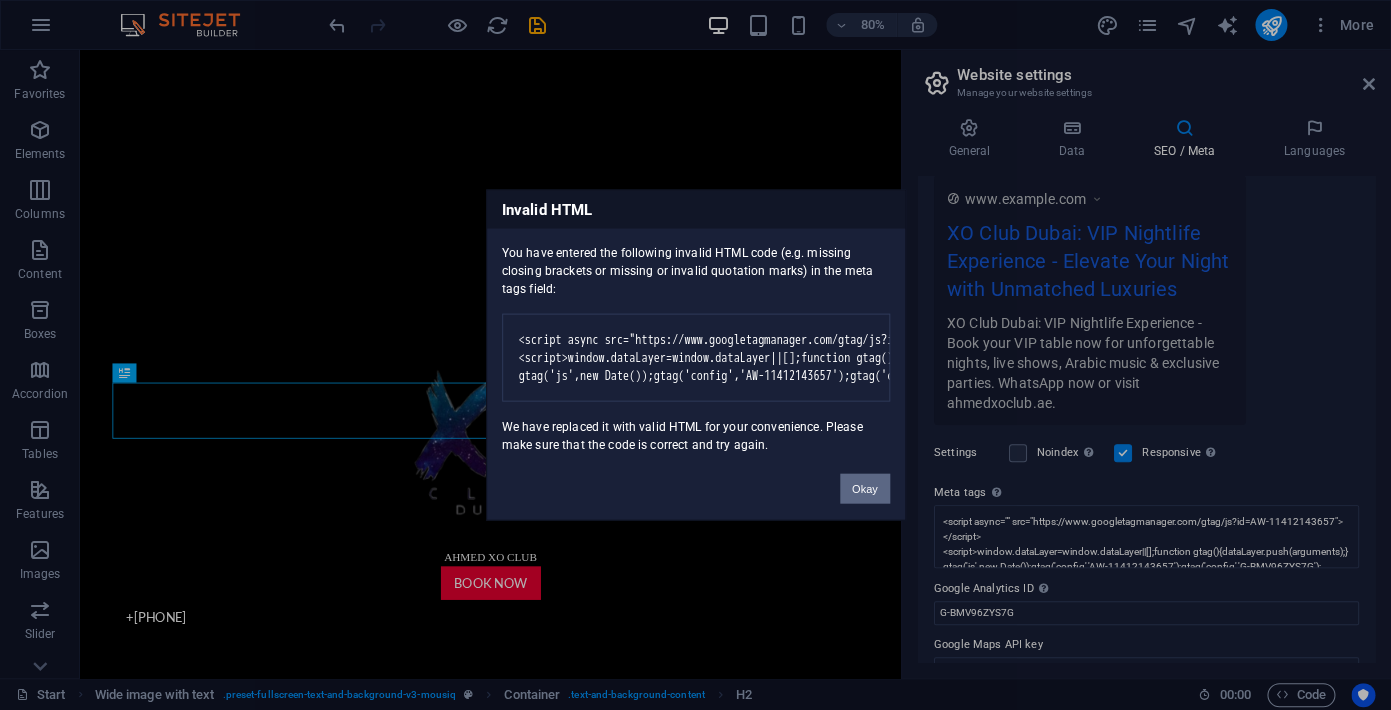 click on "Okay" at bounding box center (865, 489) 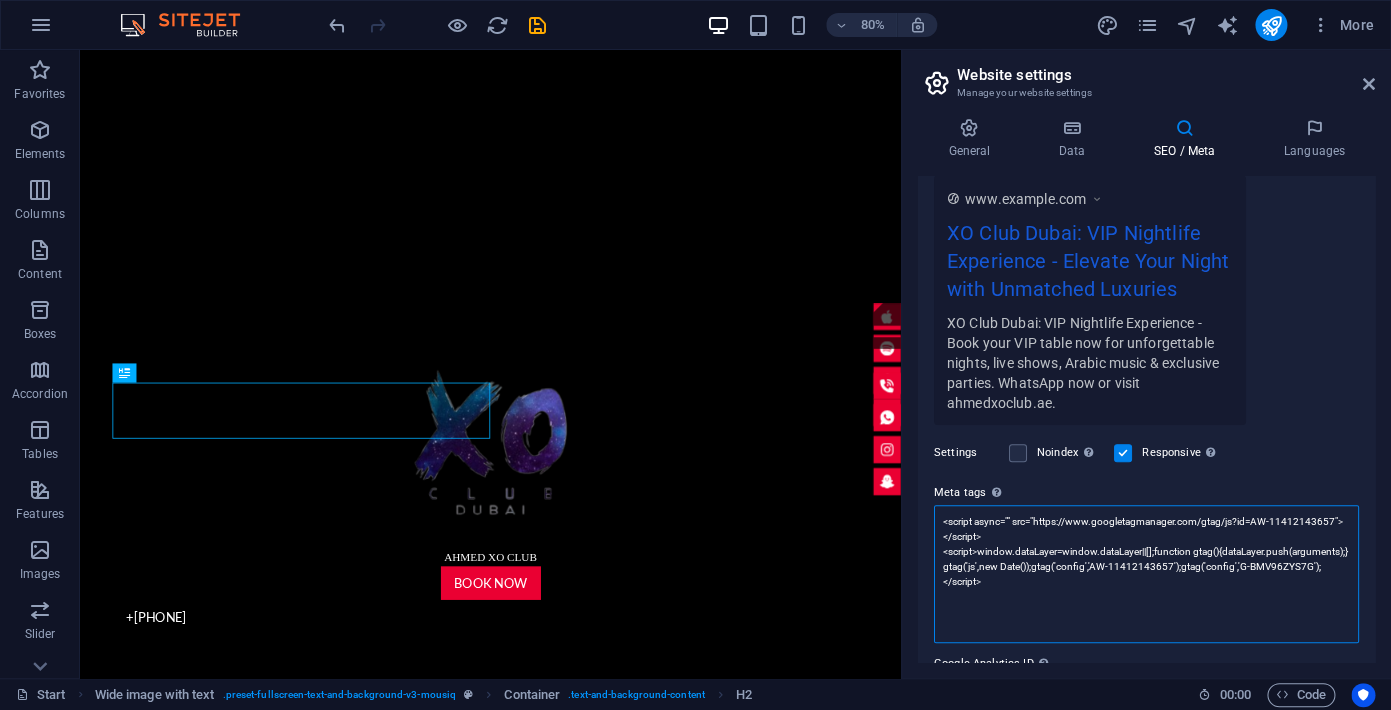 paste on ">
// Redirige vers la version taguée si on est sur une page non taguée
if(window.location.pathname === '/' && !window._gtag) {
window.location.href = window.location.protocol + '//' +
window.location.hostname +
(window.location.hostname.includes('ahmedxoclub.ae') ? '/en/' : '/');
}" 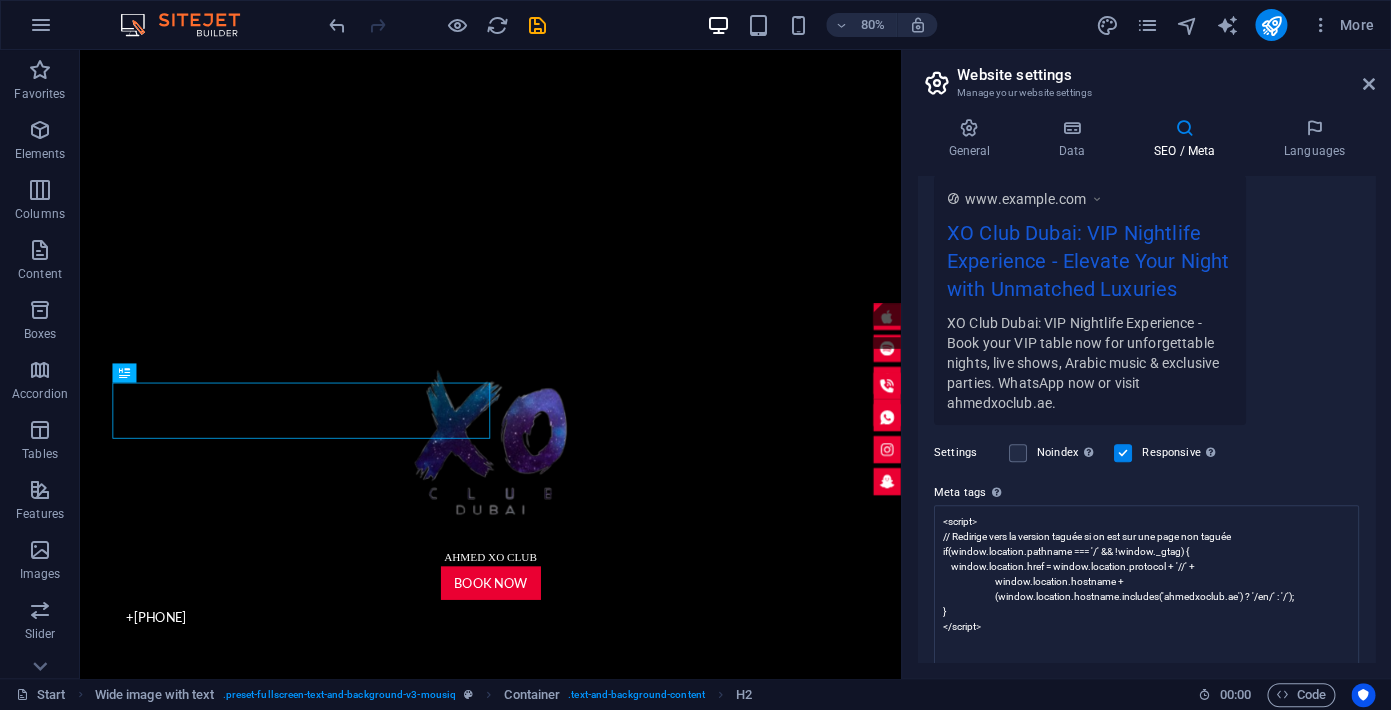 click on "Settings Noindex Instruct search engines to exclude this website from search results. Responsive Determine whether the website should be responsive based on screen resolution." at bounding box center [1146, 453] 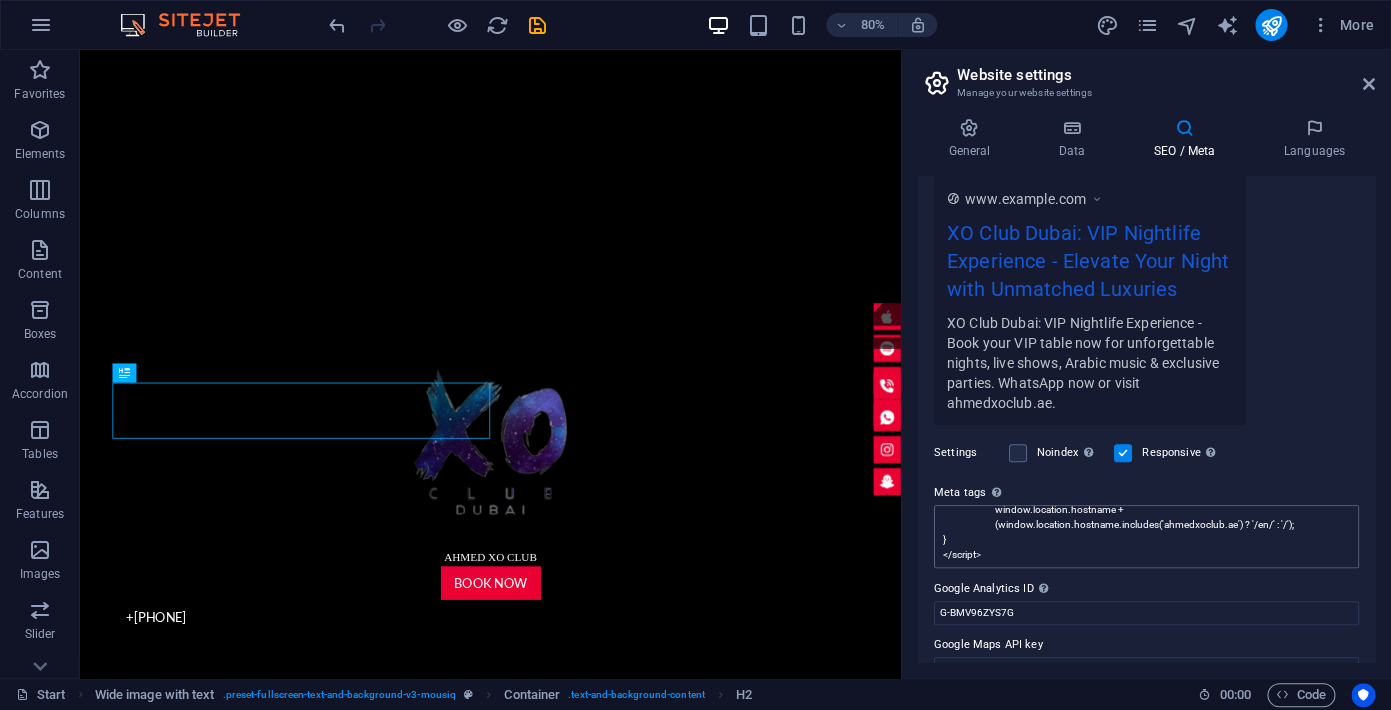 scroll, scrollTop: 75, scrollLeft: 0, axis: vertical 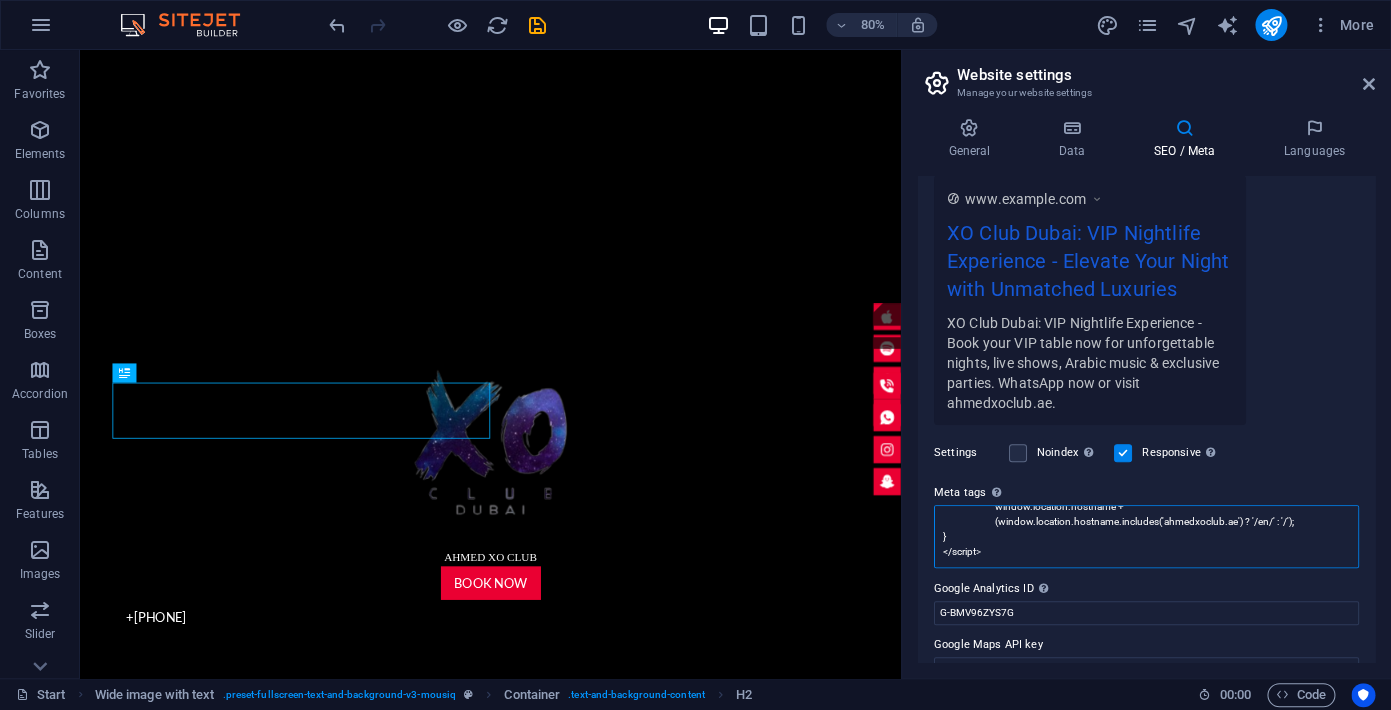 click on "<script>
// Redirige vers la version taguée si on est sur une page non taguée
if(window.location.pathname === '/' && !window._gtag) {
window.location.href = window.location.protocol + '//' +
window.location.hostname +
(window.location.hostname.includes('ahmedxoclub.ae') ? '/en/' : '/');
}
</script>" at bounding box center [1146, 536] 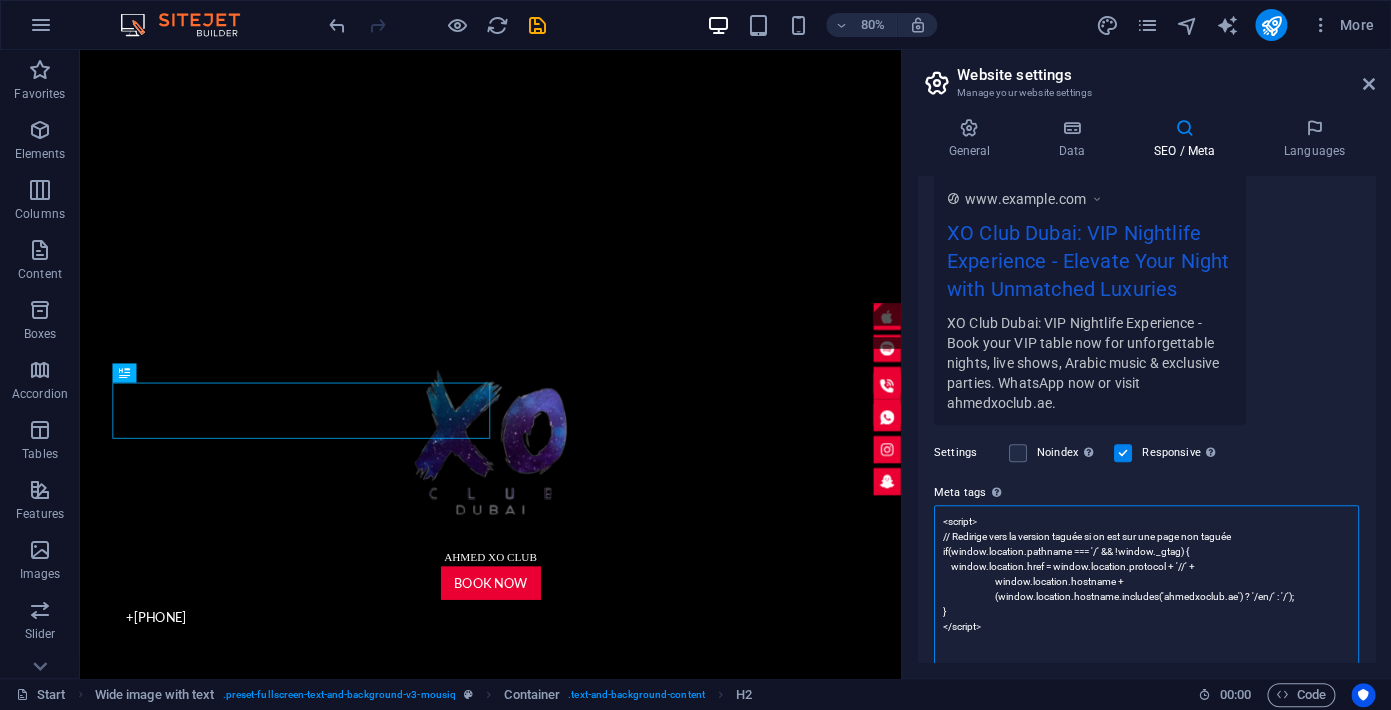 paste on "Script principal de suivi (version qui fonctionne)
window._gtag = window._gtag || [];
function gtag(a,b,c){_gtag.push([a,b,c||{}]);}
gtag('js', new Date());
gtag('config', 'AW-11412143657');
gtag('config', 'G-BMV96ZYS7G');
// Correction pour pages non taguées
if(window.location.pathname === '/' && !window._gtag) {
var gtagScript = document.createElement('script');
gtagScript.src = 'https://www.googletagmanager.com/gtag/js?id=AW-11412143657';
gtagScript.onload = function() {
gtag('event', 'gtm_loaded');
};
document.head.appendChild(gtagScript);
}
</script>
<script src="https://www.googletagmanager.com/gtag/js?id=AW-11412143657" onload="gtag('event','gtm_loaded')">" 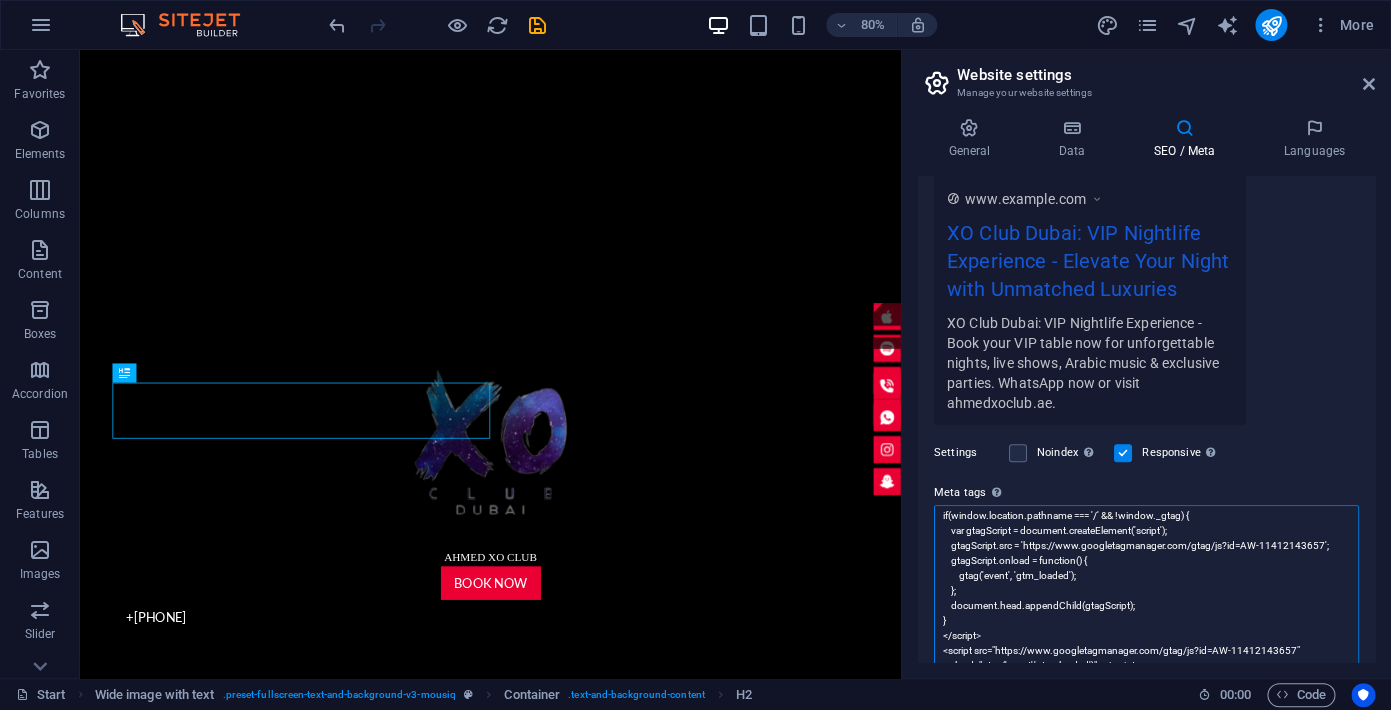 scroll, scrollTop: 0, scrollLeft: 0, axis: both 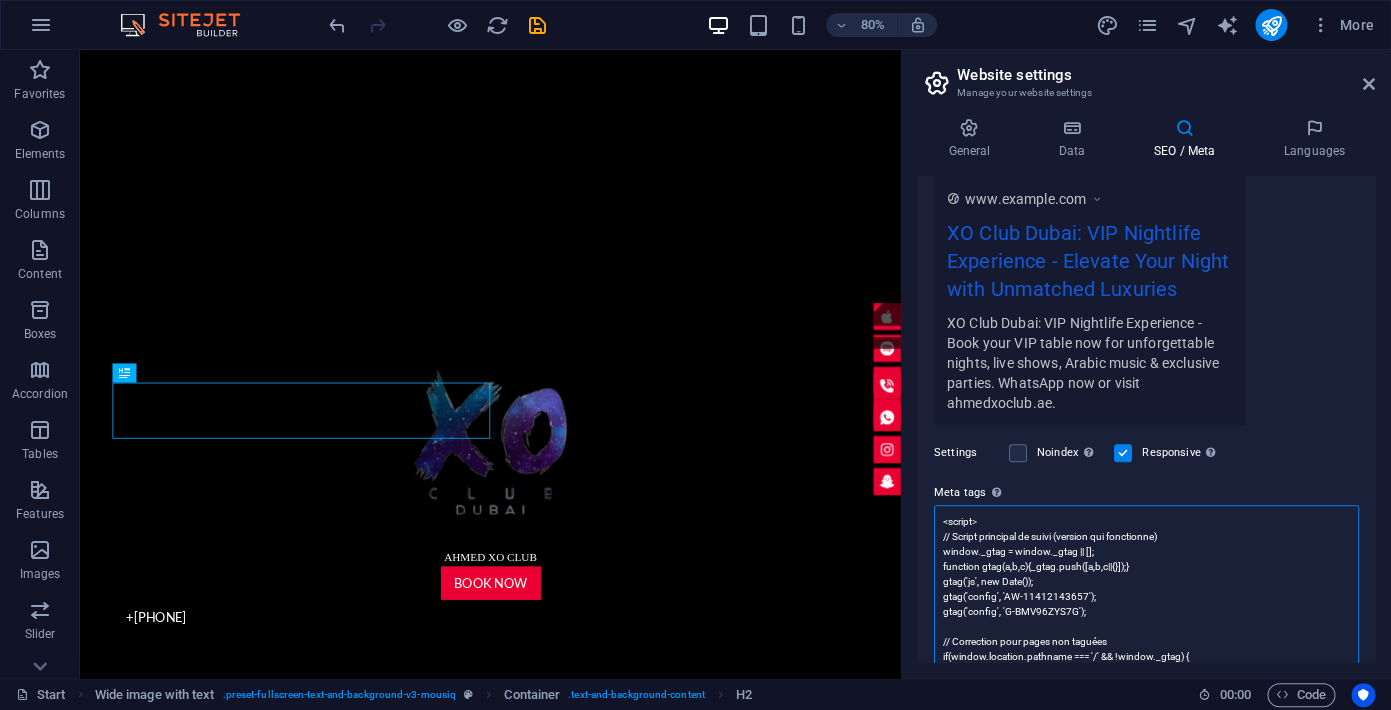 type on "<script>
// Script principal de suivi (version qui fonctionne)
window._gtag = window._gtag || [];
function gtag(a,b,c){_gtag.push([a,b,c||{}]);}
gtag('js', new Date());
gtag('config', 'AW-11412143657');
gtag('config', 'G-BMV96ZYS7G');
// Correction pour pages non taguées
if(window.location.pathname === '/' && !window._gtag) {
var gtagScript = document.createElement('script');
gtagScript.src = 'https://www.googletagmanager.com/gtag/js?id=AW-11412143657';
gtagScript.onload = function() {
gtag('event', 'gtm_loaded');
};
document.head.appendChild(gtagScript);
}
</script>
<script src="https://www.googletagmanager.com/gtag/js?id=AW-11412143657" onload="gtag('event','gtm_loaded')"></script>" 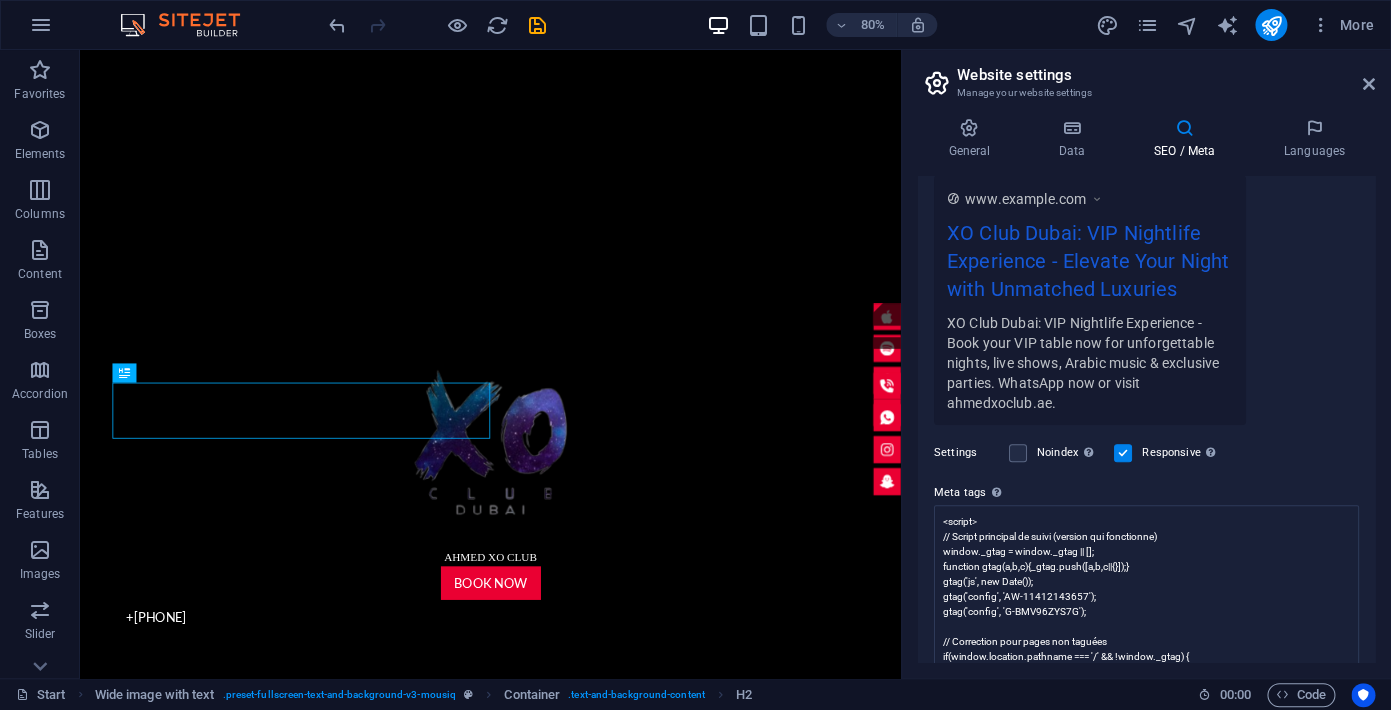 click on "Settings Noindex Instruct search engines to exclude this website from search results. Responsive Determine whether the website should be responsive based on screen resolution." at bounding box center [1146, 453] 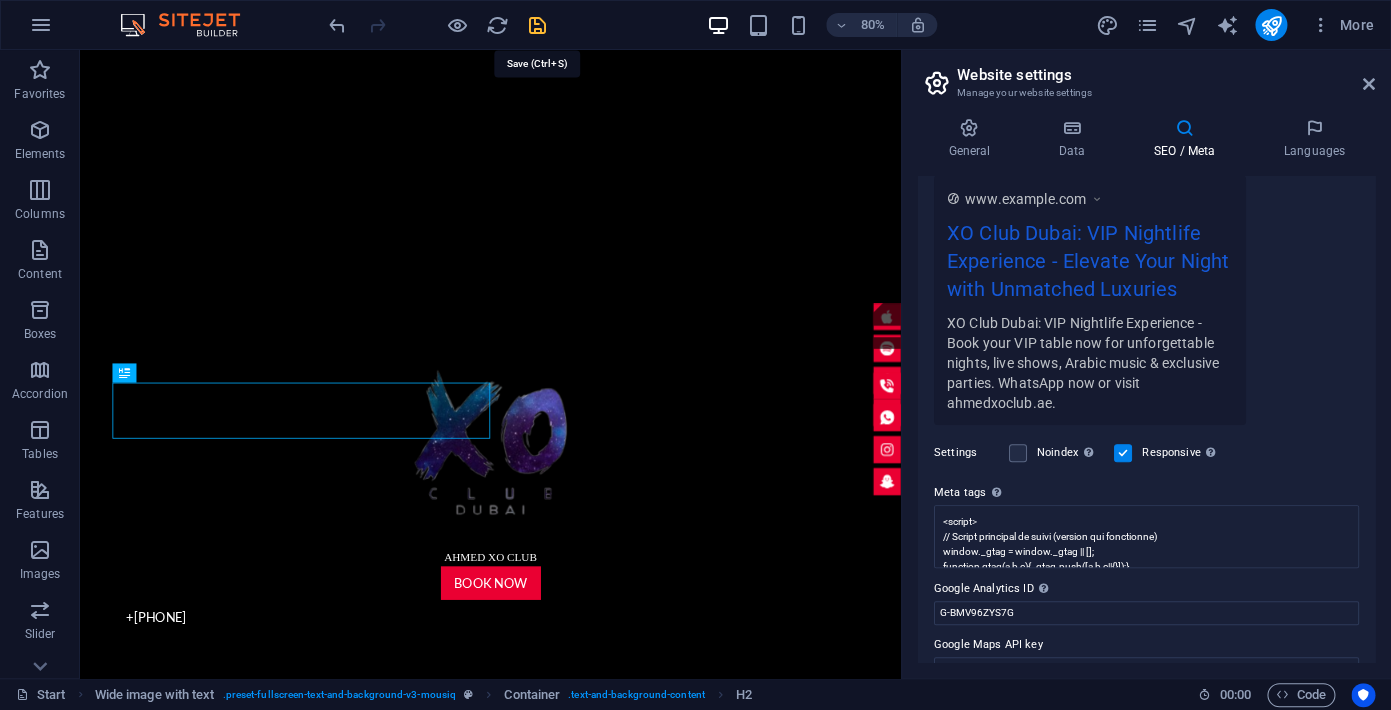click at bounding box center [537, 25] 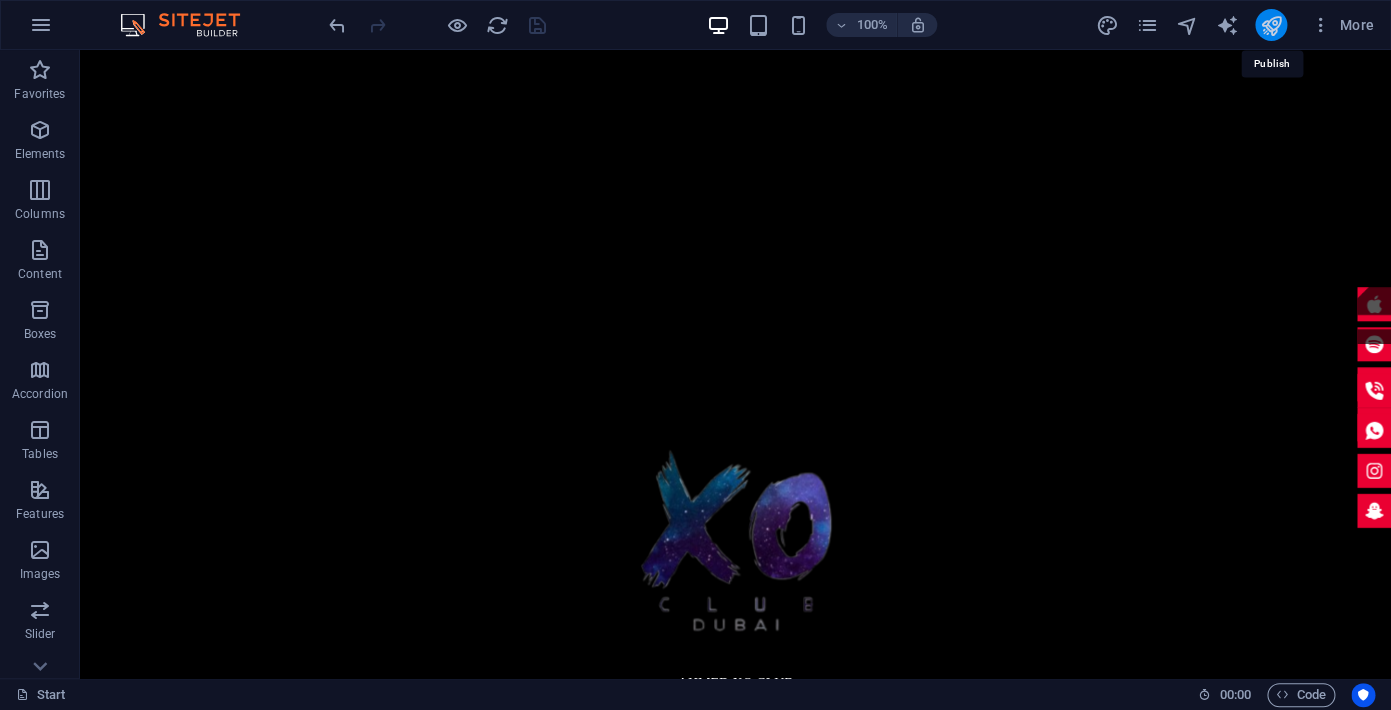 click at bounding box center (1270, 25) 